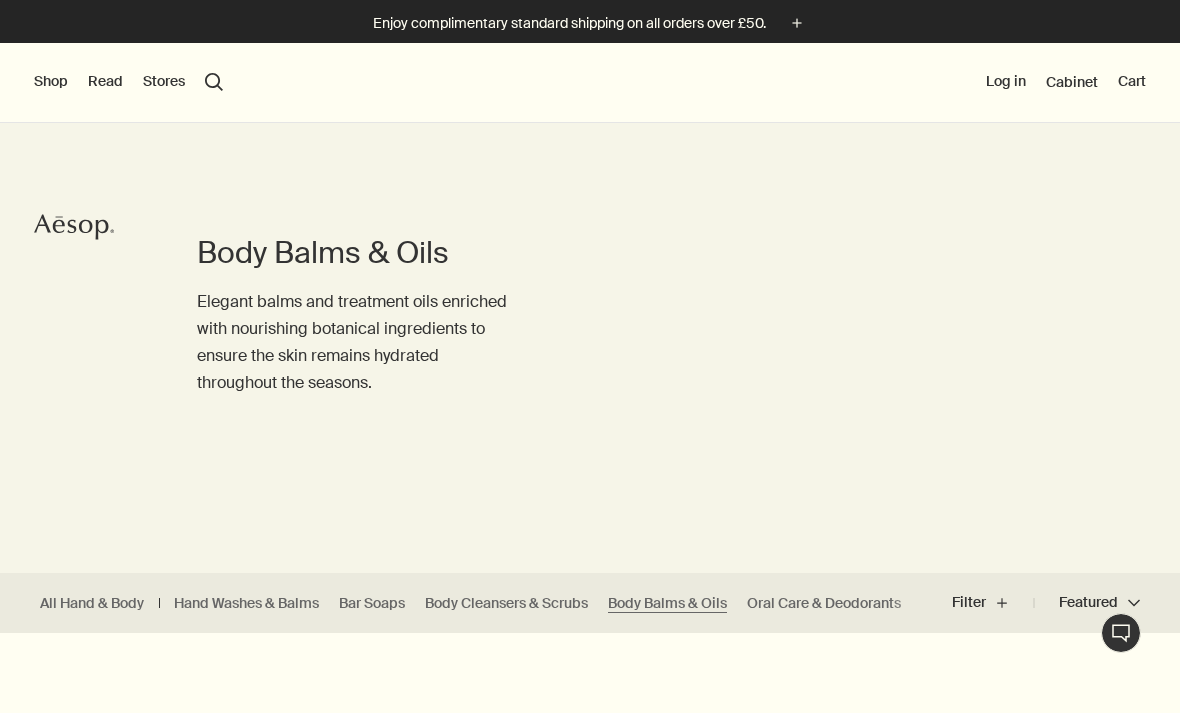 scroll, scrollTop: 0, scrollLeft: 0, axis: both 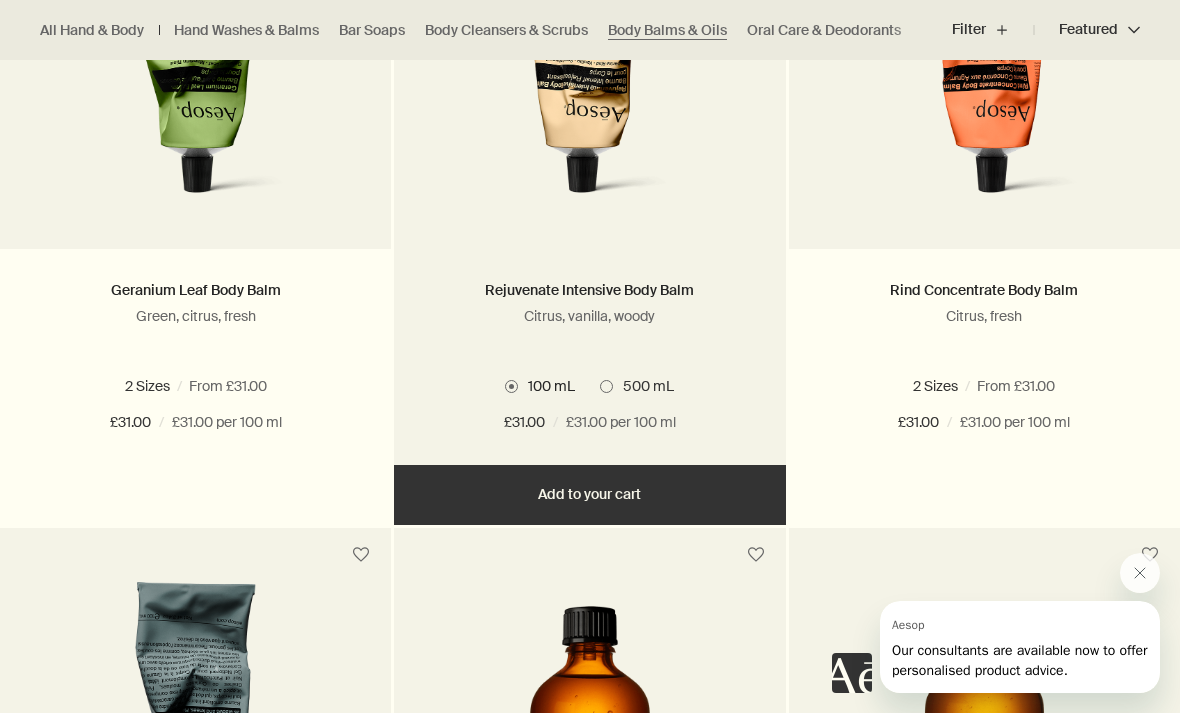 click on "Add Add to your cart" at bounding box center (589, 495) 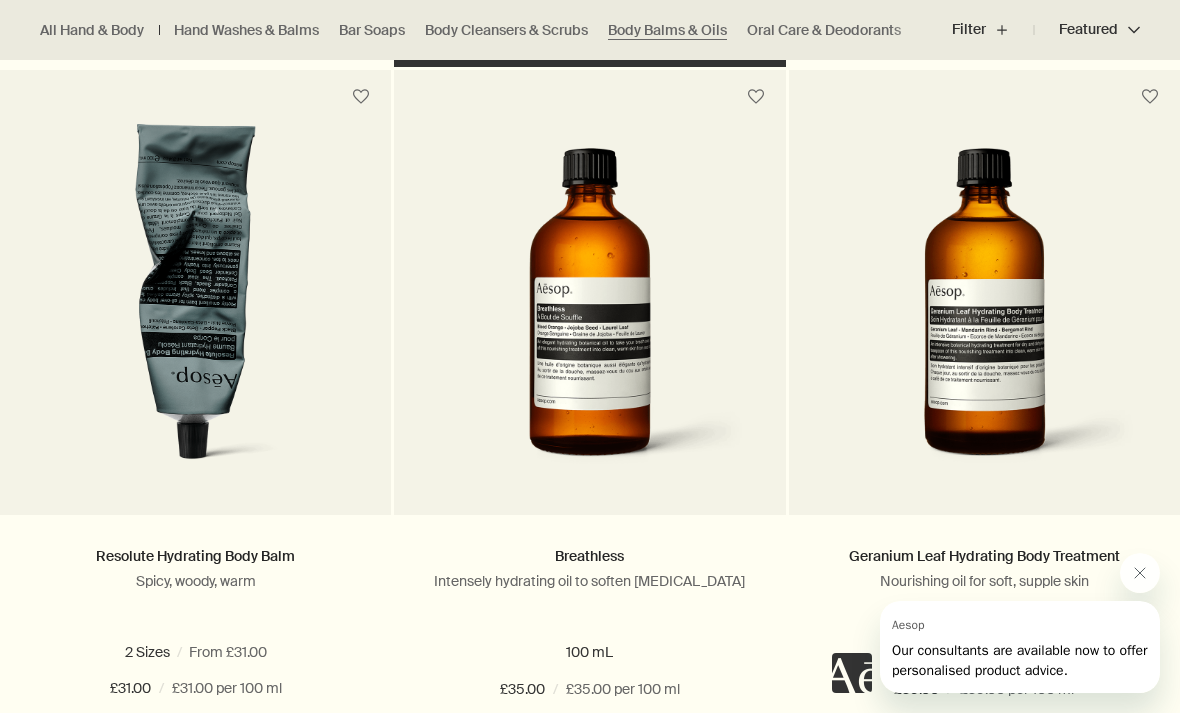 scroll, scrollTop: 1303, scrollLeft: 0, axis: vertical 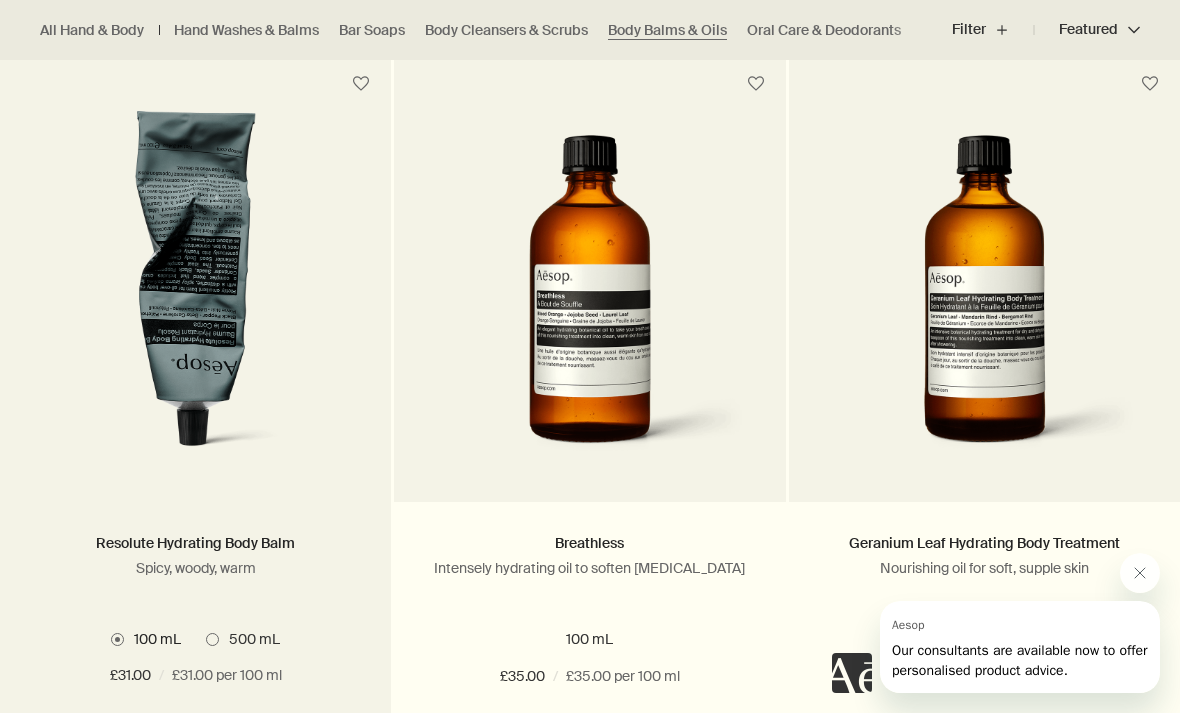 click on "Spicy, woody, warm" at bounding box center [195, 568] 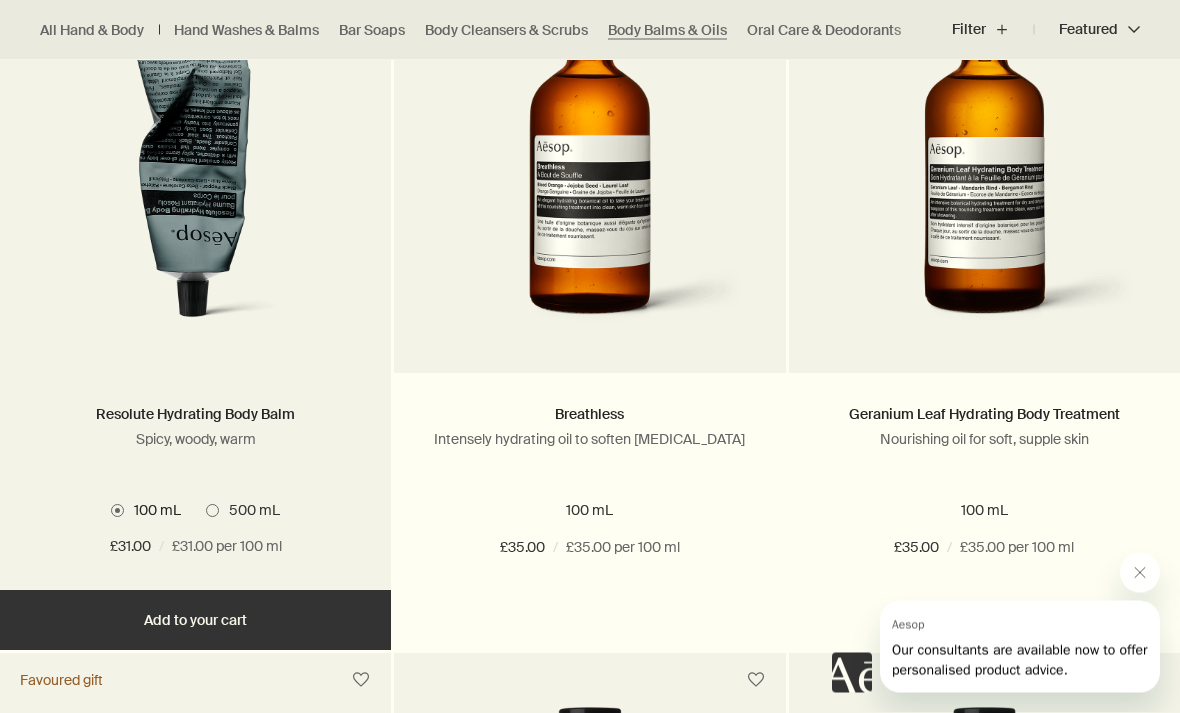 scroll, scrollTop: 1445, scrollLeft: 0, axis: vertical 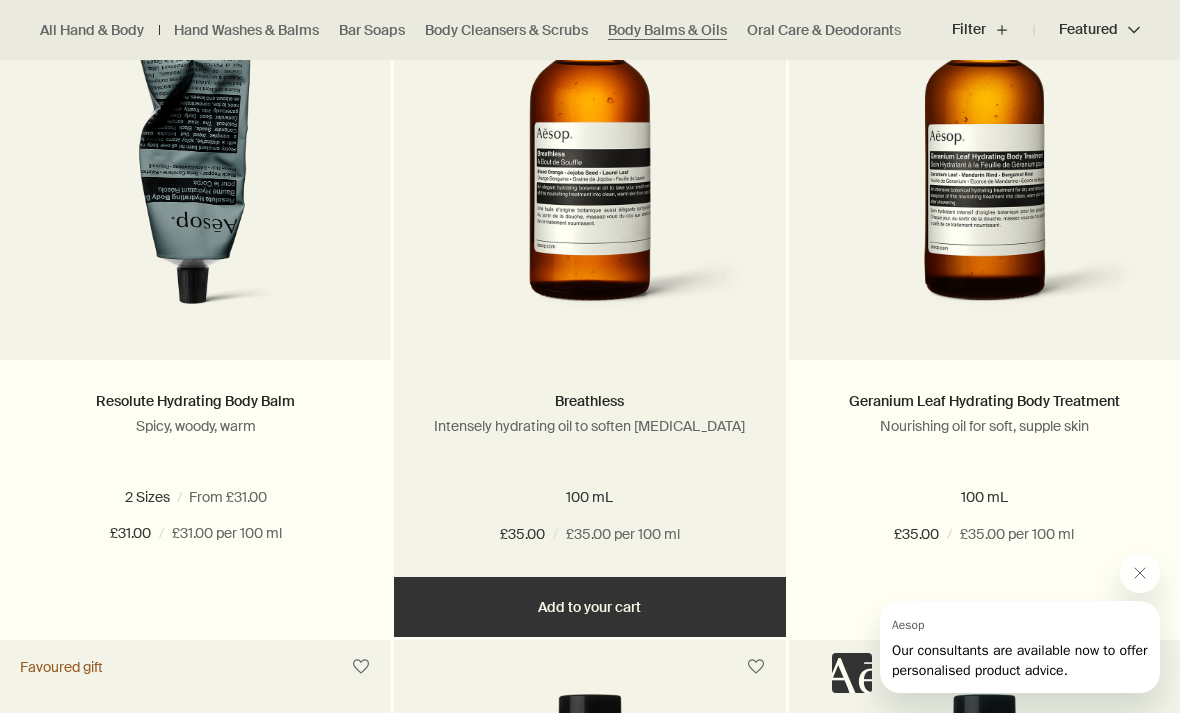 click on "Add Add to your cart" at bounding box center [589, 607] 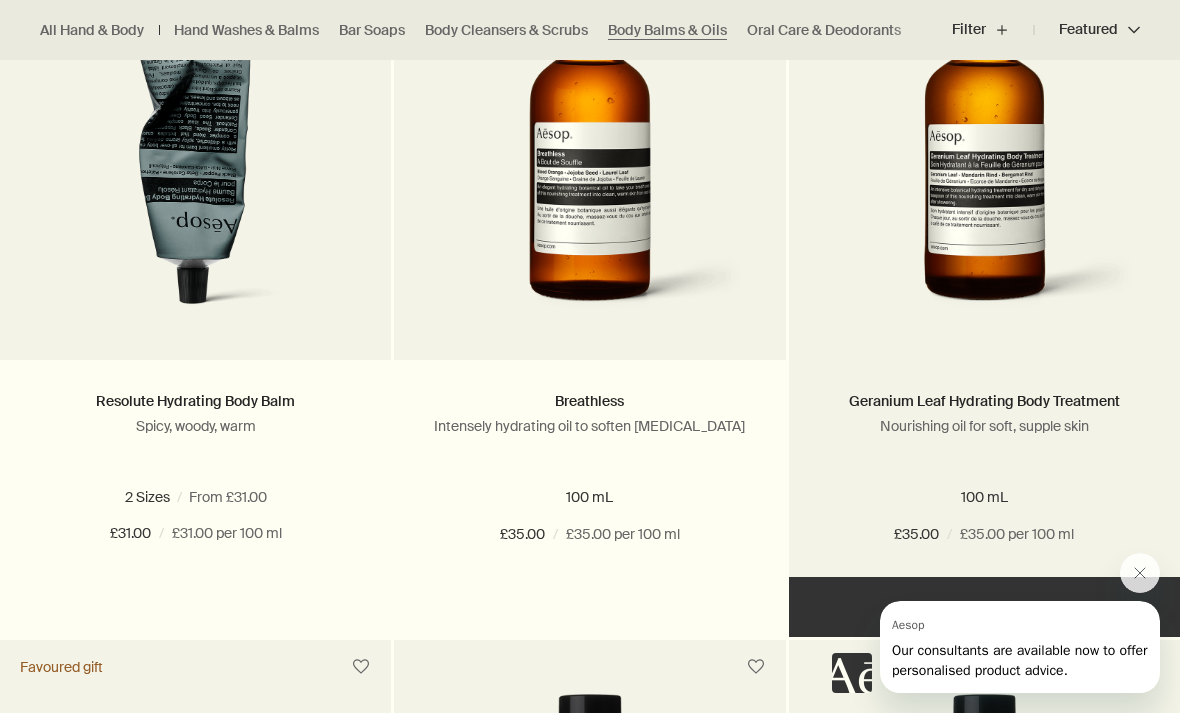 click on "Add Add to your cart" at bounding box center [984, 607] 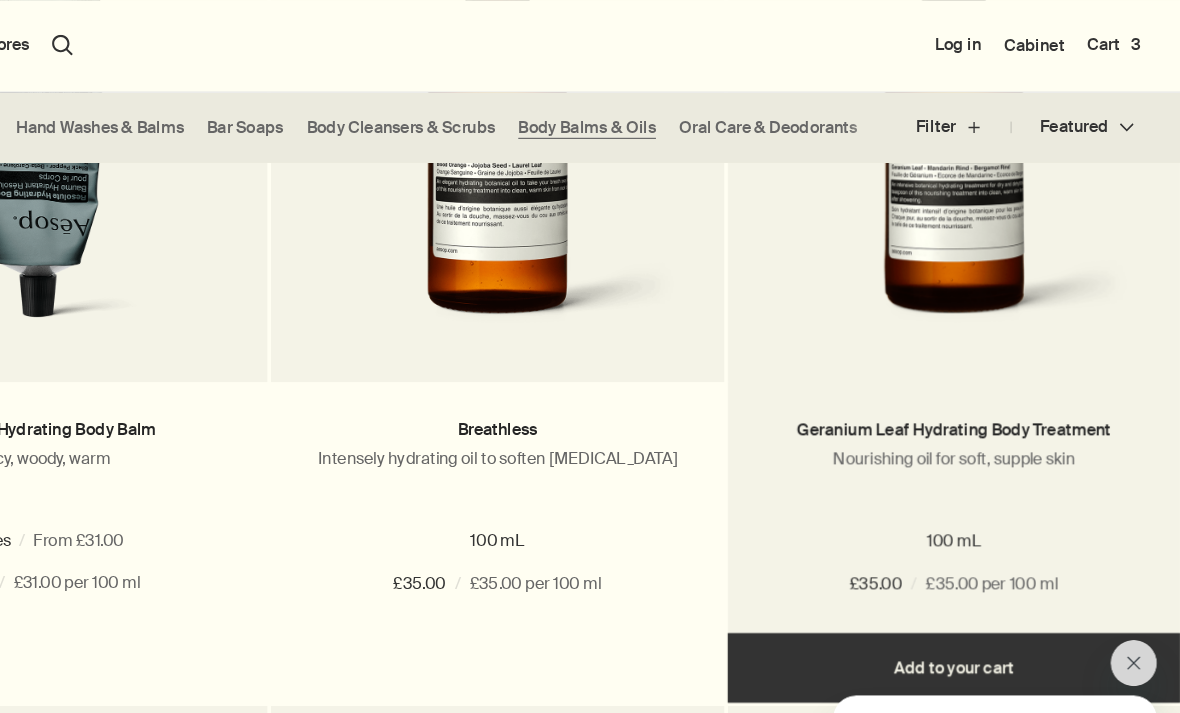scroll, scrollTop: 1474, scrollLeft: 0, axis: vertical 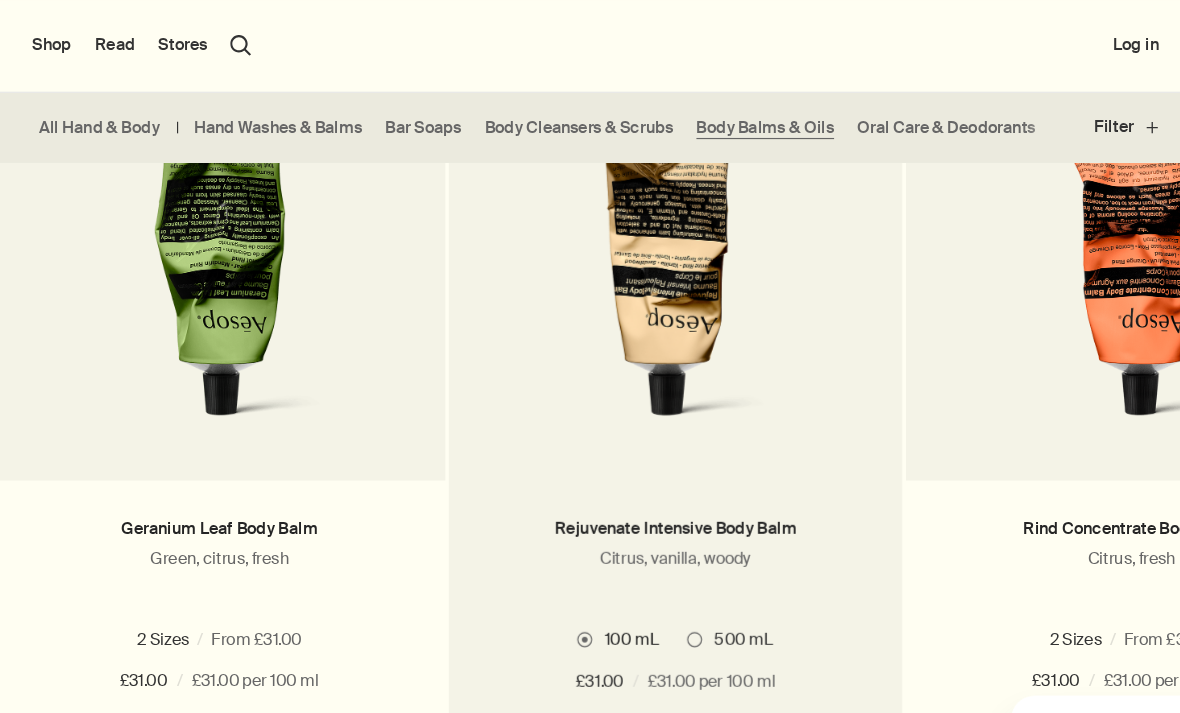 click on "£31.00" at bounding box center [524, 589] 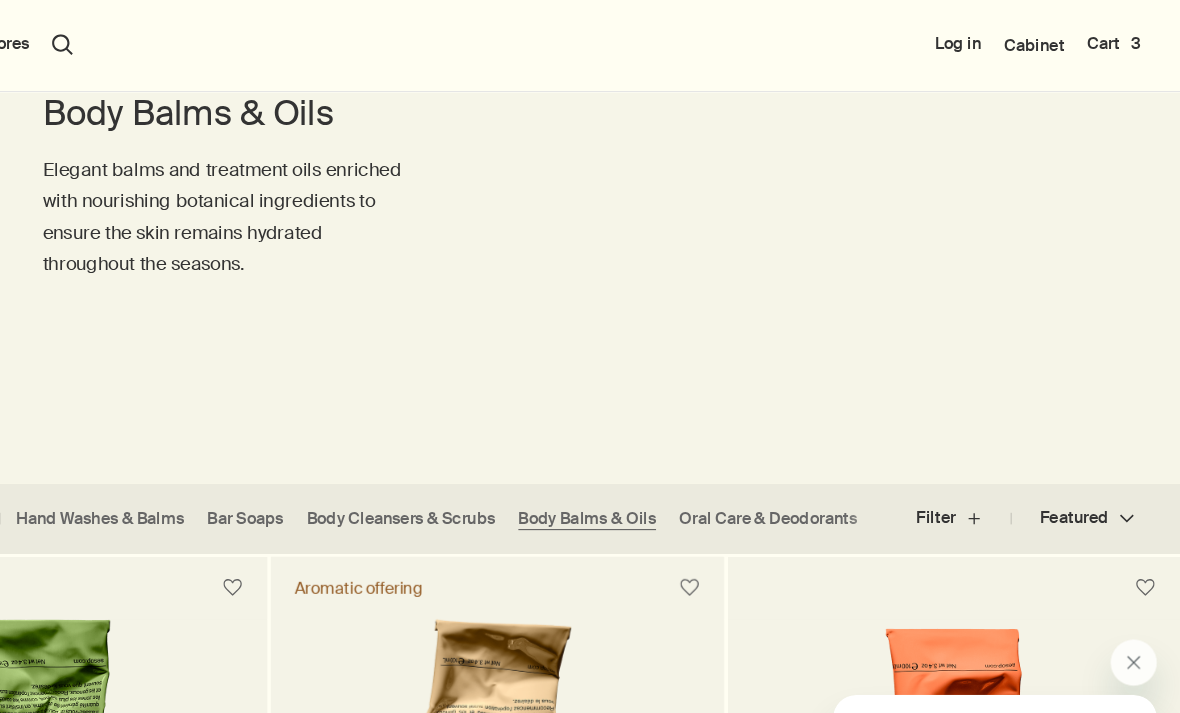 scroll, scrollTop: 146, scrollLeft: 0, axis: vertical 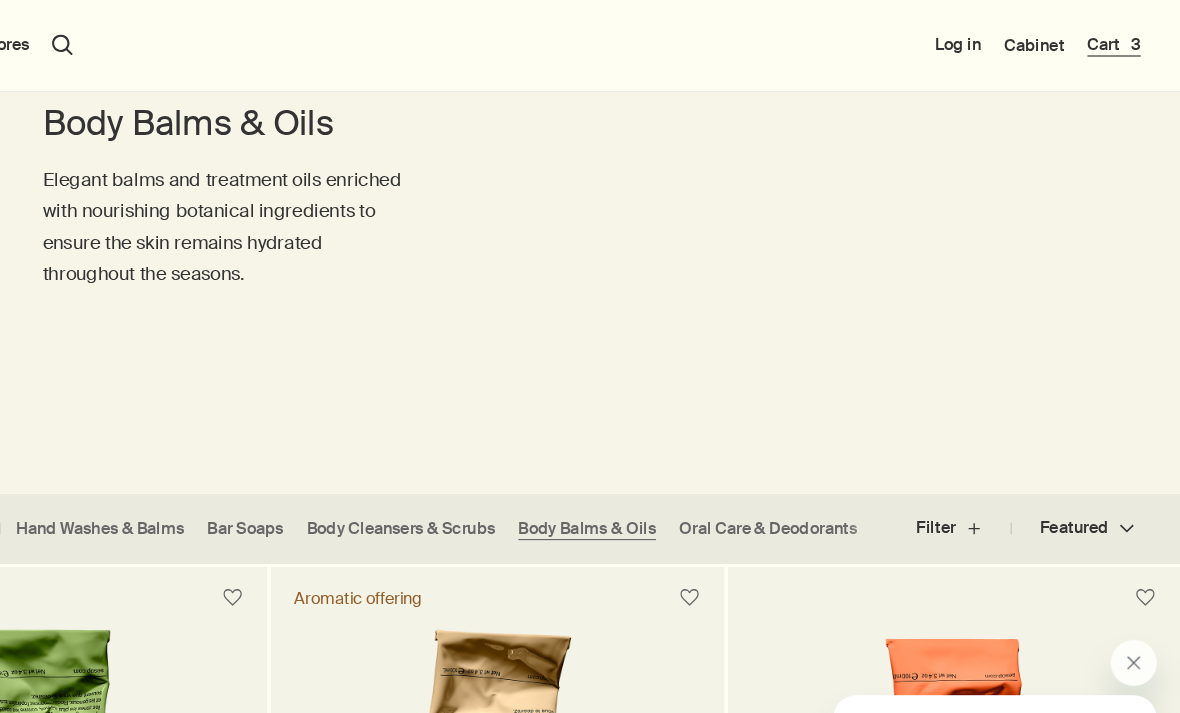 click on "Cart 3" at bounding box center [1123, 39] 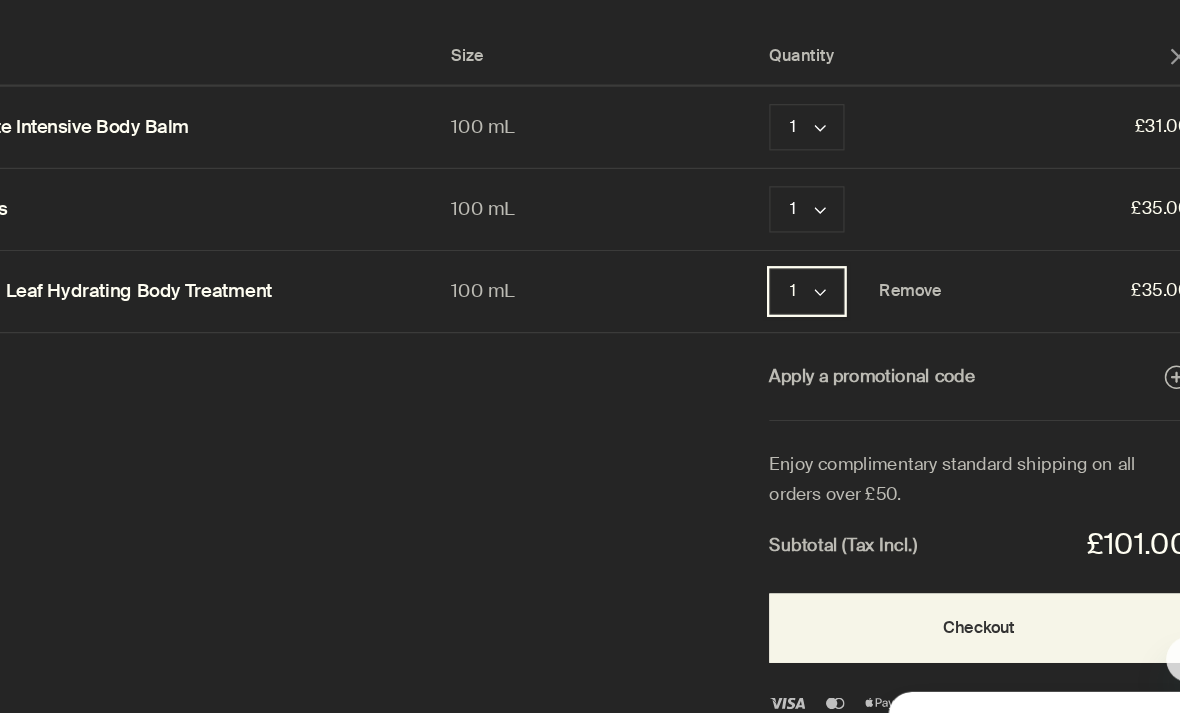 click on "1 chevron" at bounding box center (809, 255) 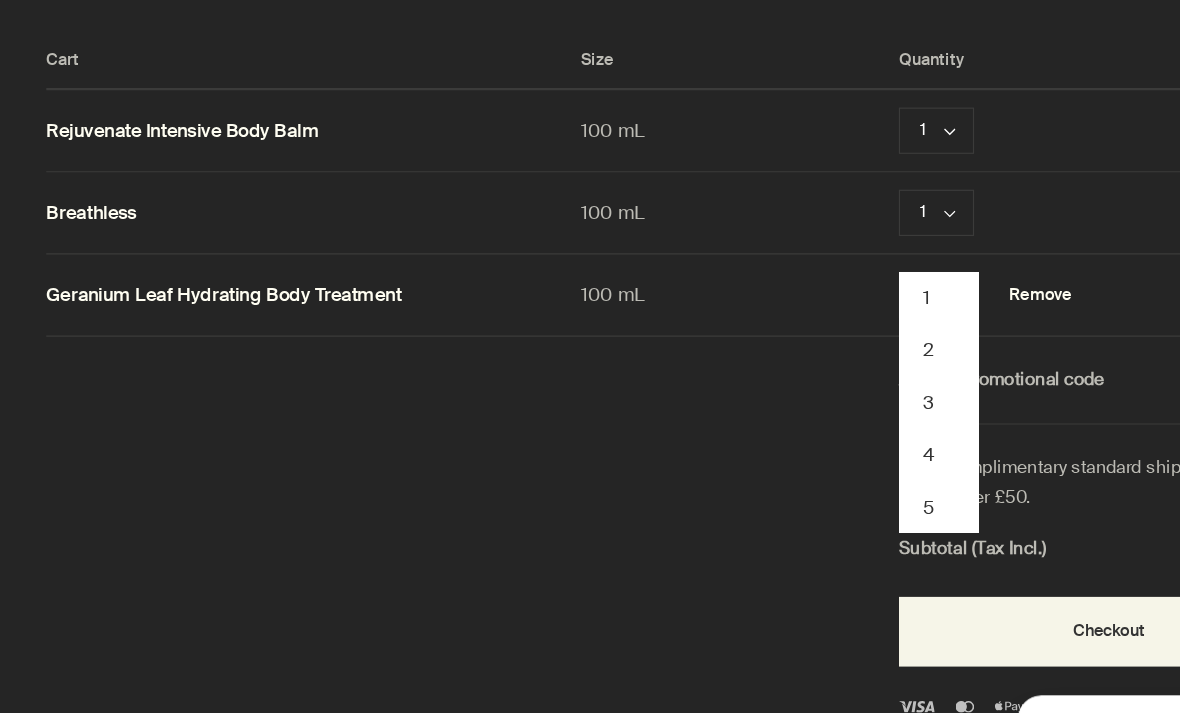 click on "Remove" at bounding box center [899, 255] 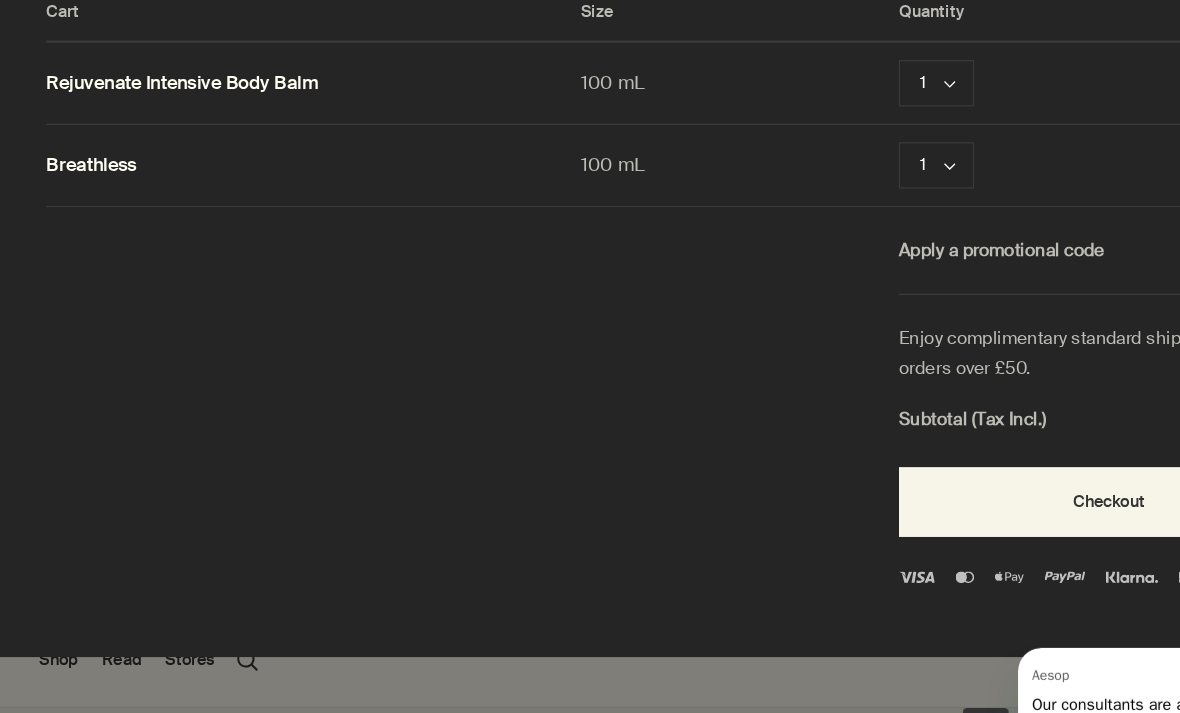 click at bounding box center [590, 356] 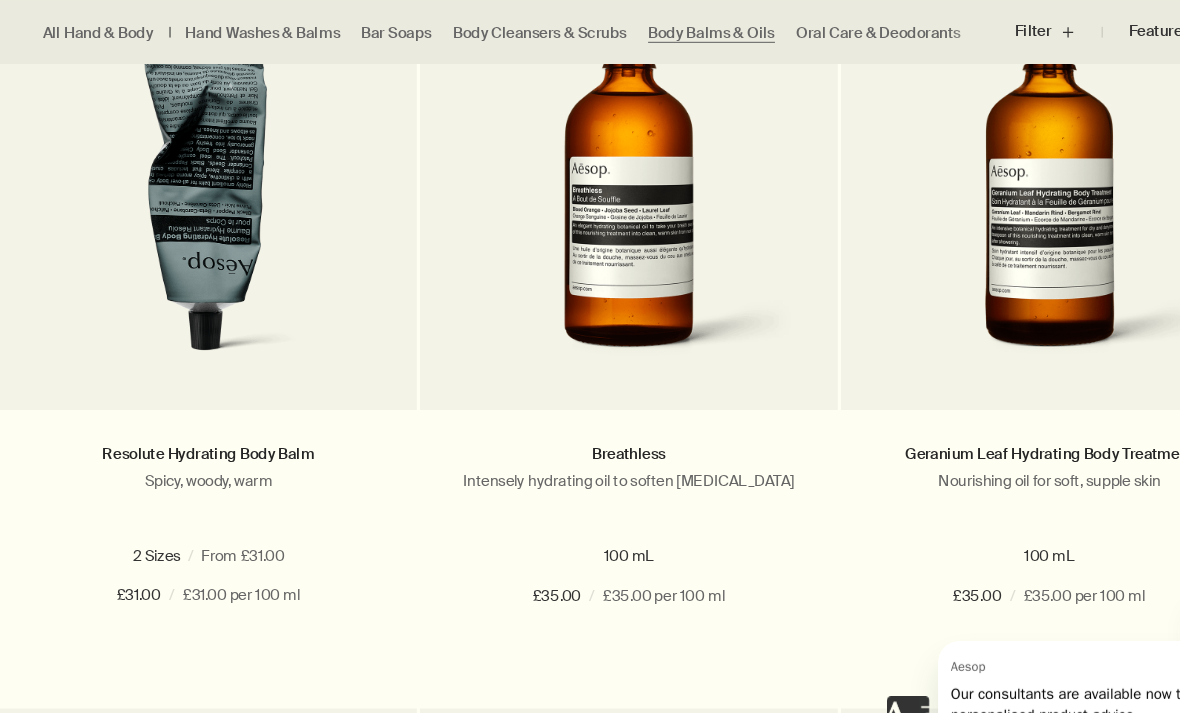 scroll, scrollTop: 1439, scrollLeft: 0, axis: vertical 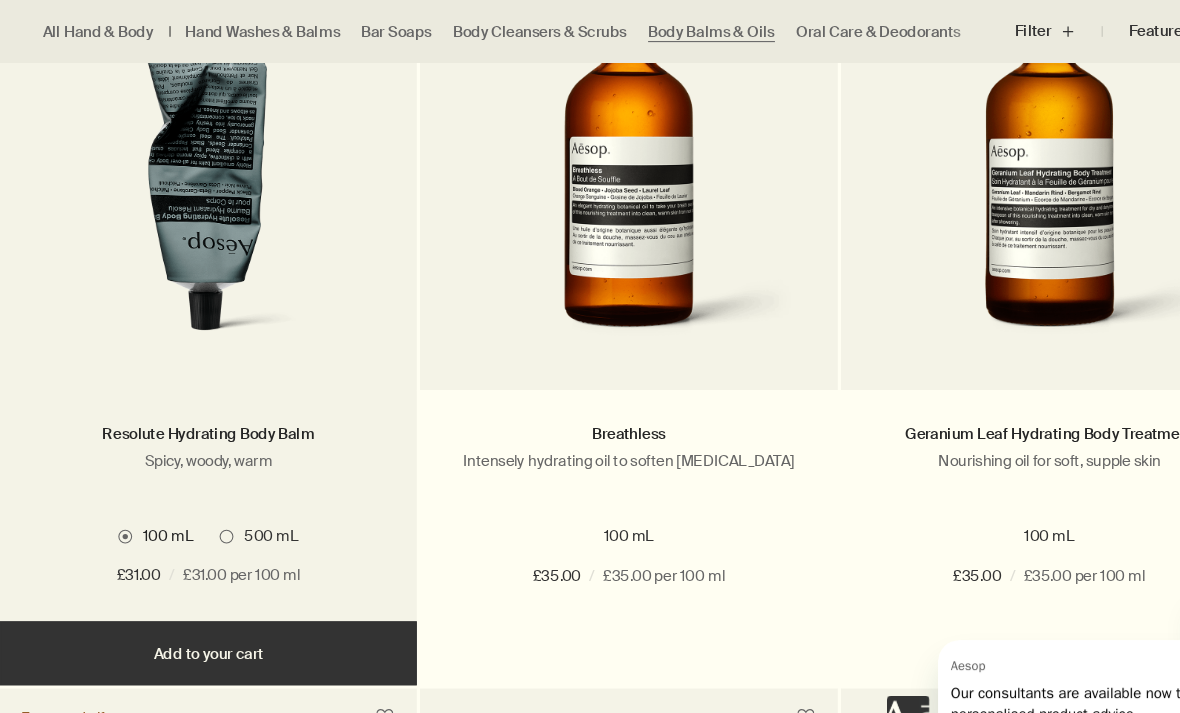 click on "Add Add to your cart" at bounding box center [195, 613] 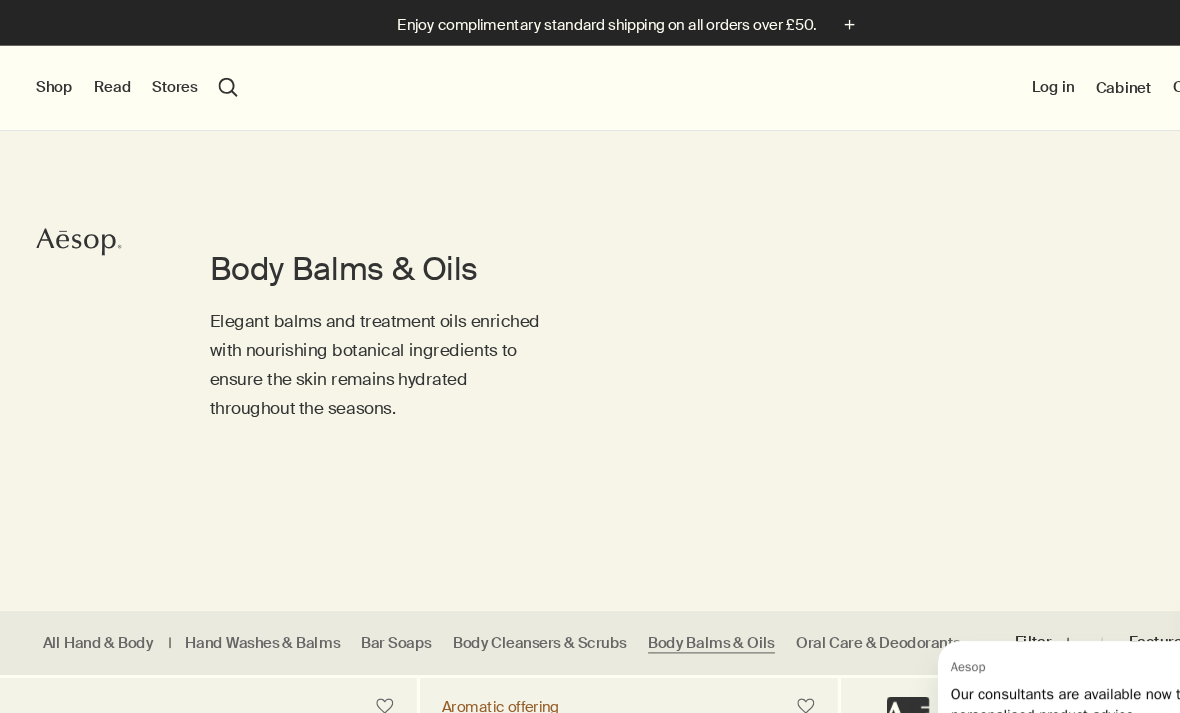 scroll, scrollTop: 0, scrollLeft: 0, axis: both 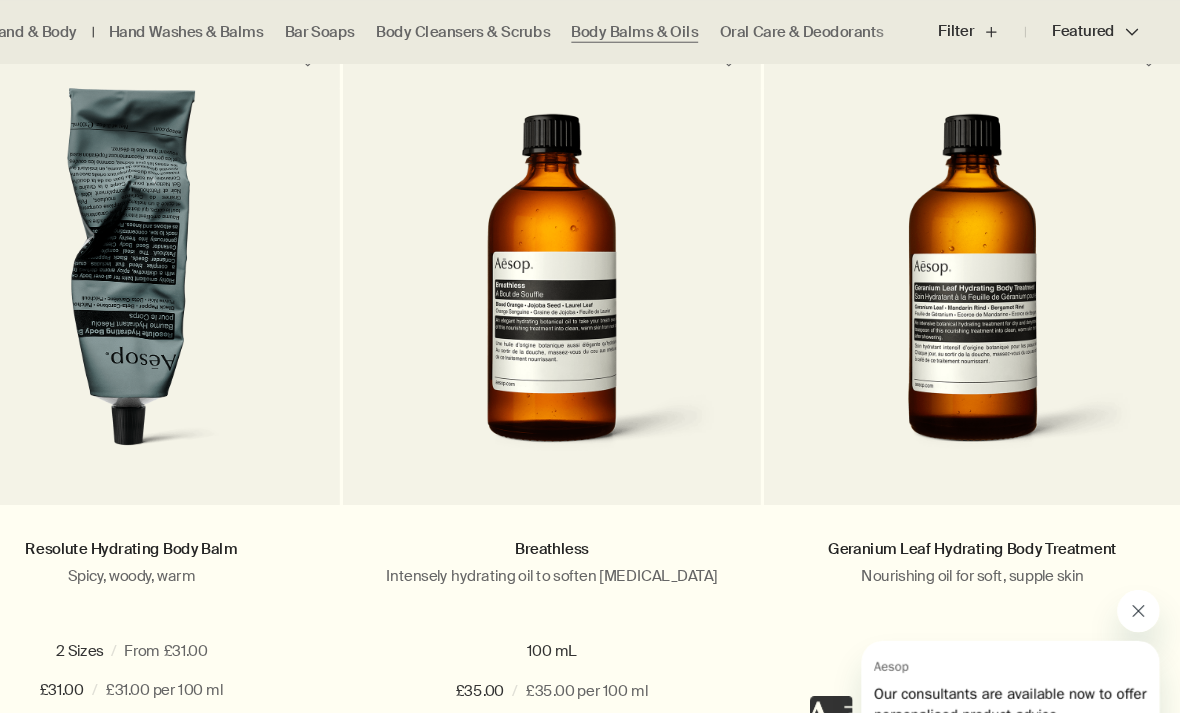 click at bounding box center [1137, 609] 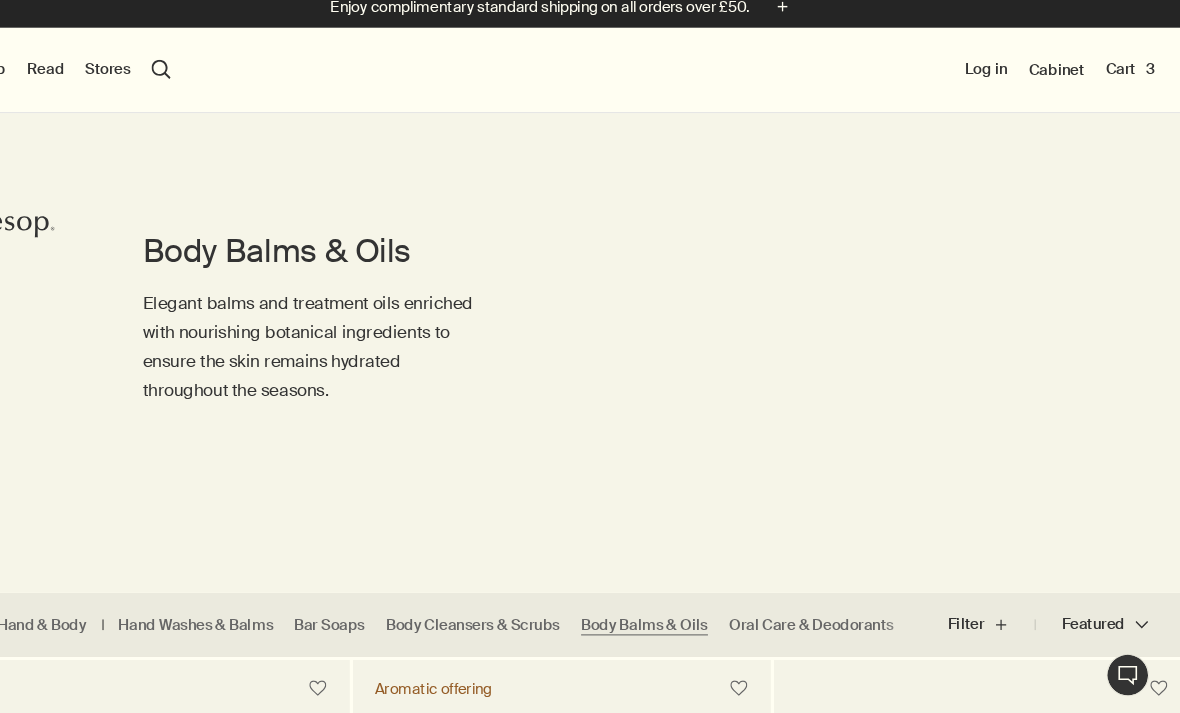 scroll, scrollTop: 17, scrollLeft: 0, axis: vertical 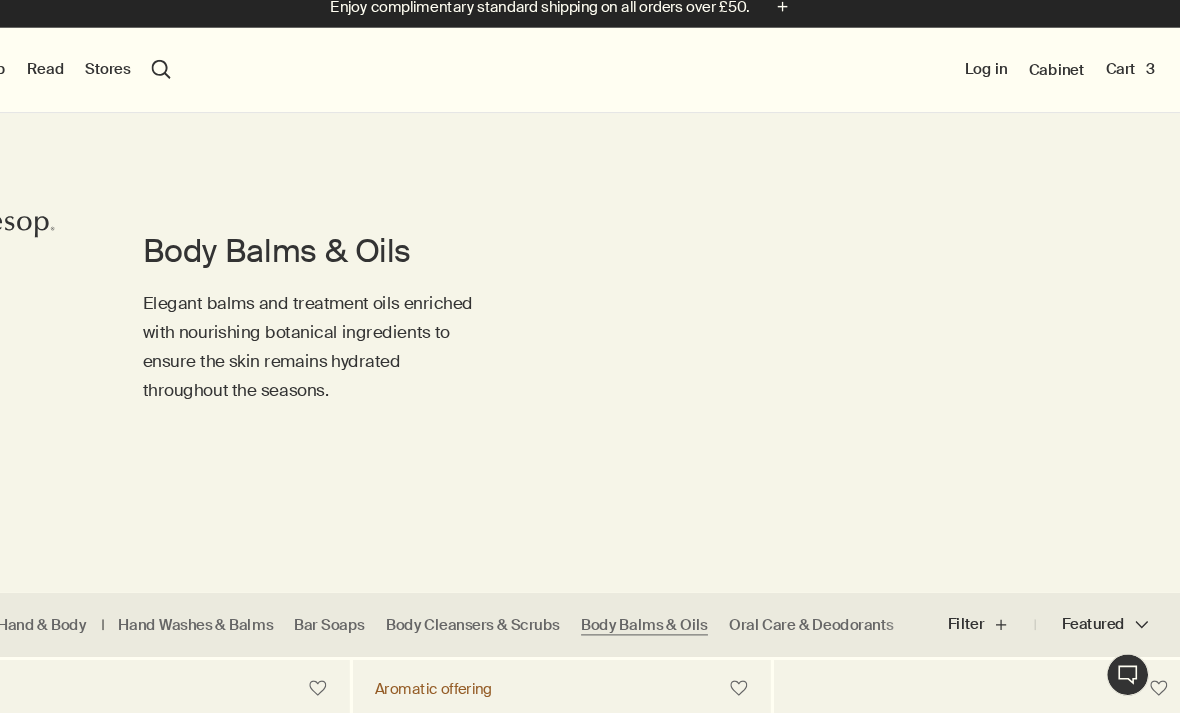 click on "Shop New & Notable Skin Care Hand & Body Home Hair Fragrance Kits & Travel Gifts Facial Appointments Live assistance Read About Our story Careers Foundation Contact us   rightUpArrow Philosophy Design Products Stores search Search Log in Cabinet Cart 3" at bounding box center (590, 66) 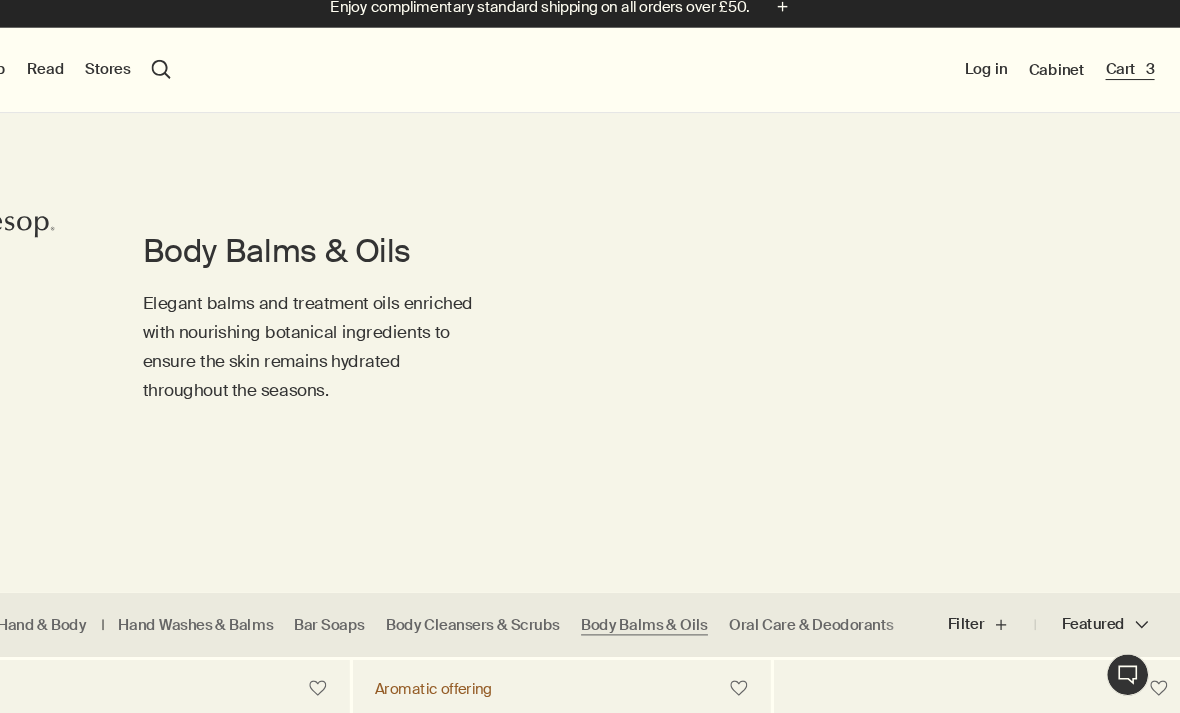 click on "Cart 3" at bounding box center [1123, 65] 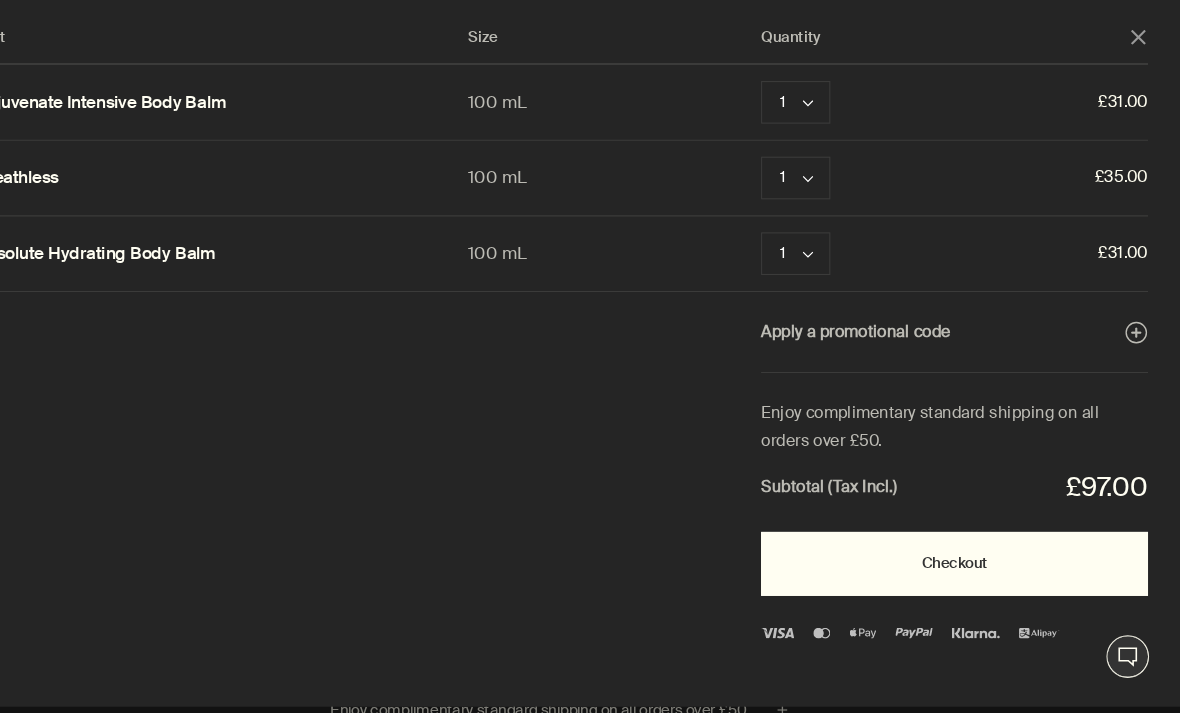 click on "Checkout" at bounding box center (958, 546) 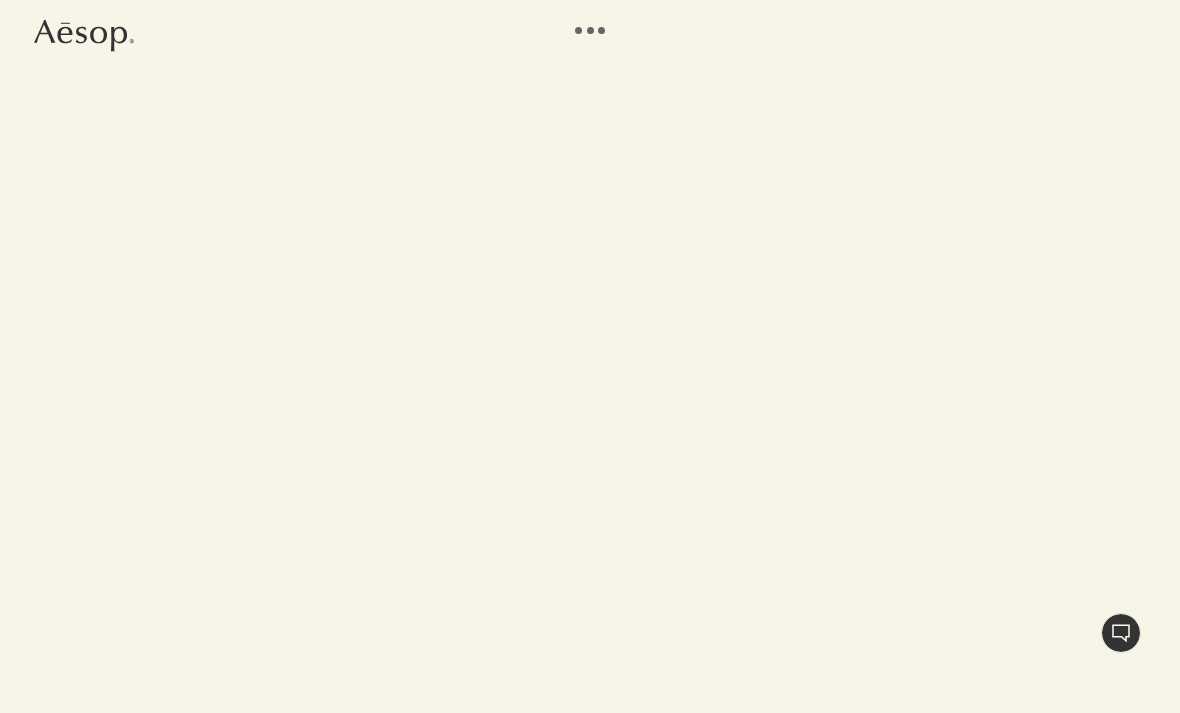 scroll, scrollTop: 0, scrollLeft: 0, axis: both 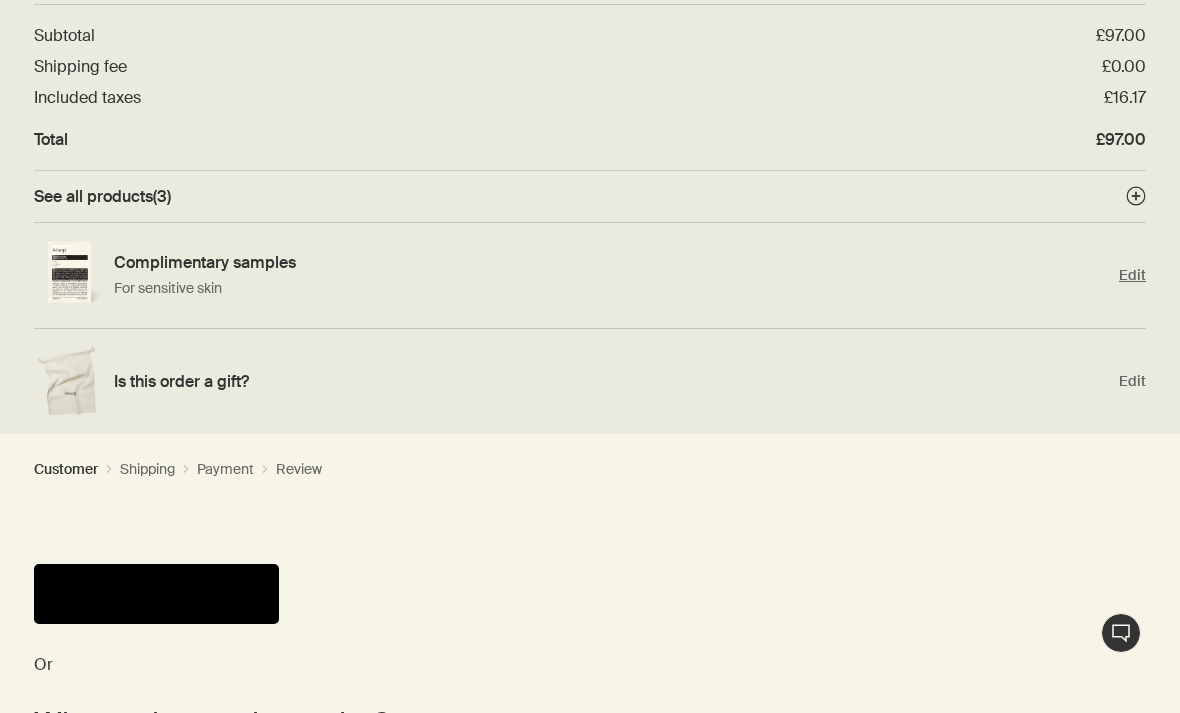 click on "For sensitive skin" at bounding box center [611, 288] 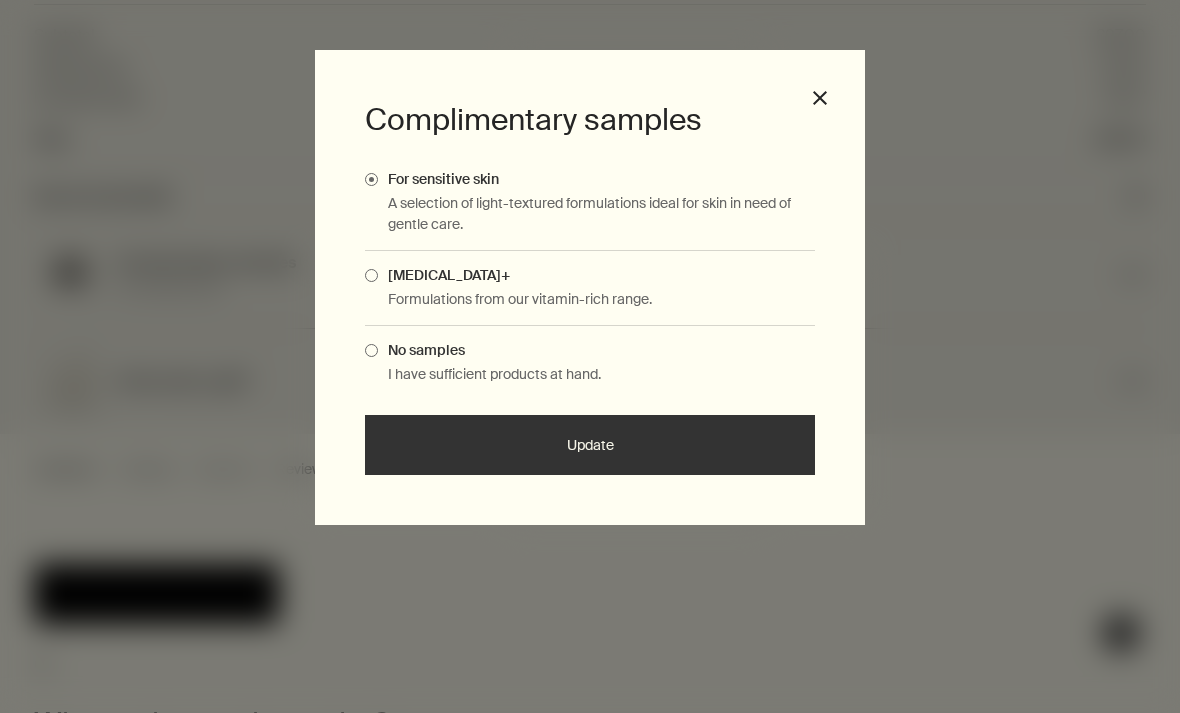 click at bounding box center [371, 275] 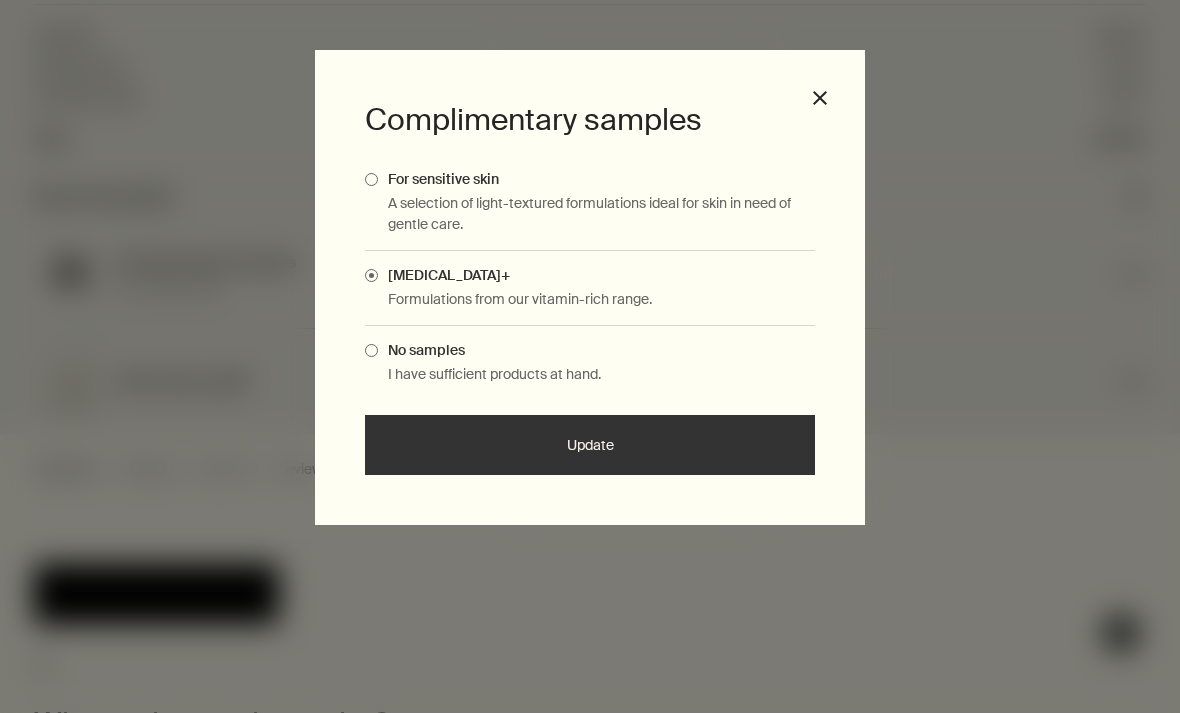 click on "Update" at bounding box center (590, 445) 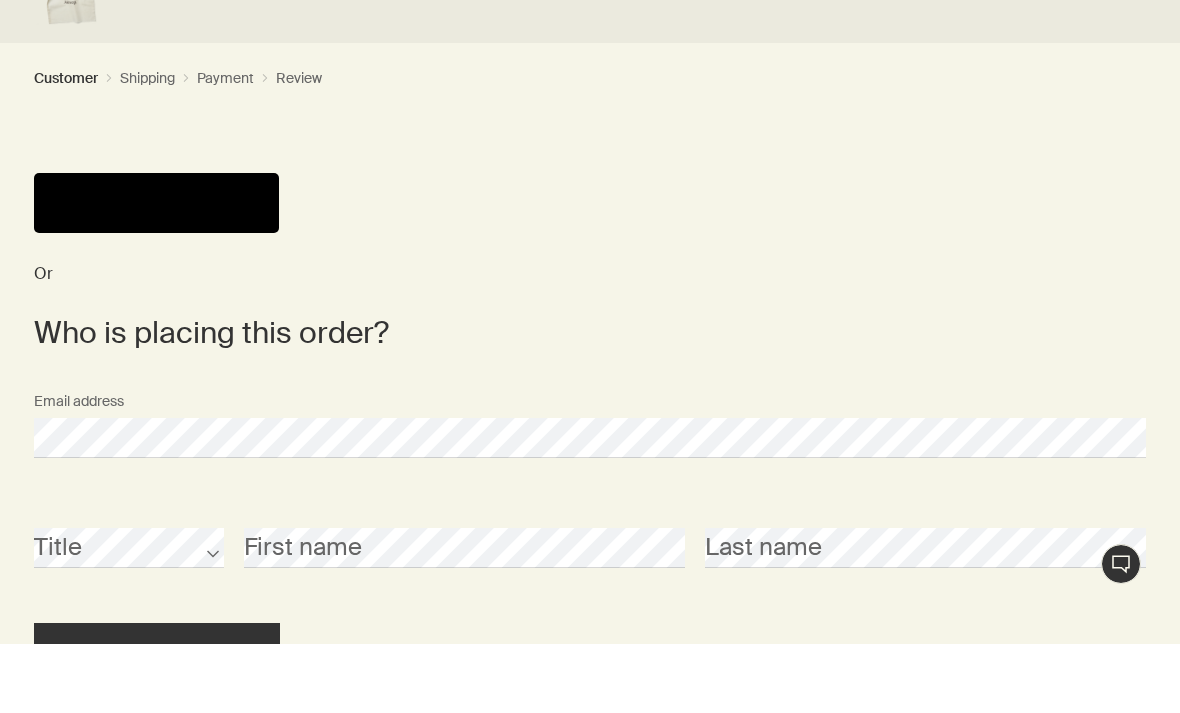 scroll, scrollTop: 471, scrollLeft: 0, axis: vertical 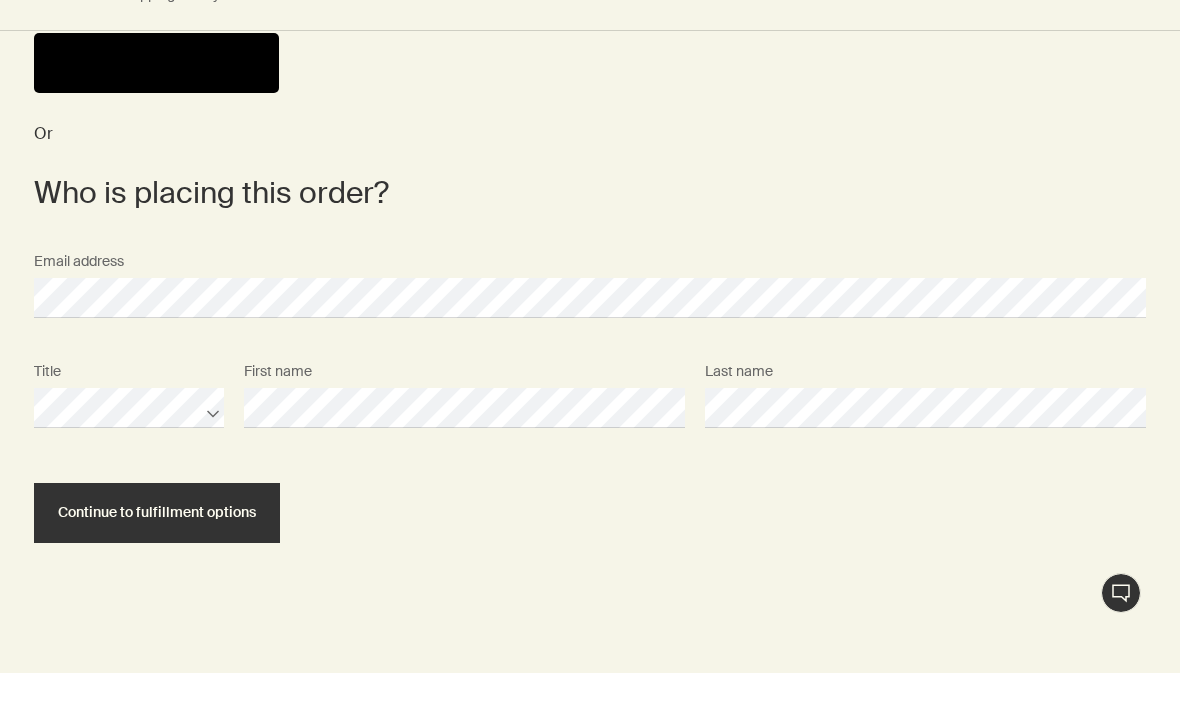 click on "Continue to fulfillment options" at bounding box center [157, 552] 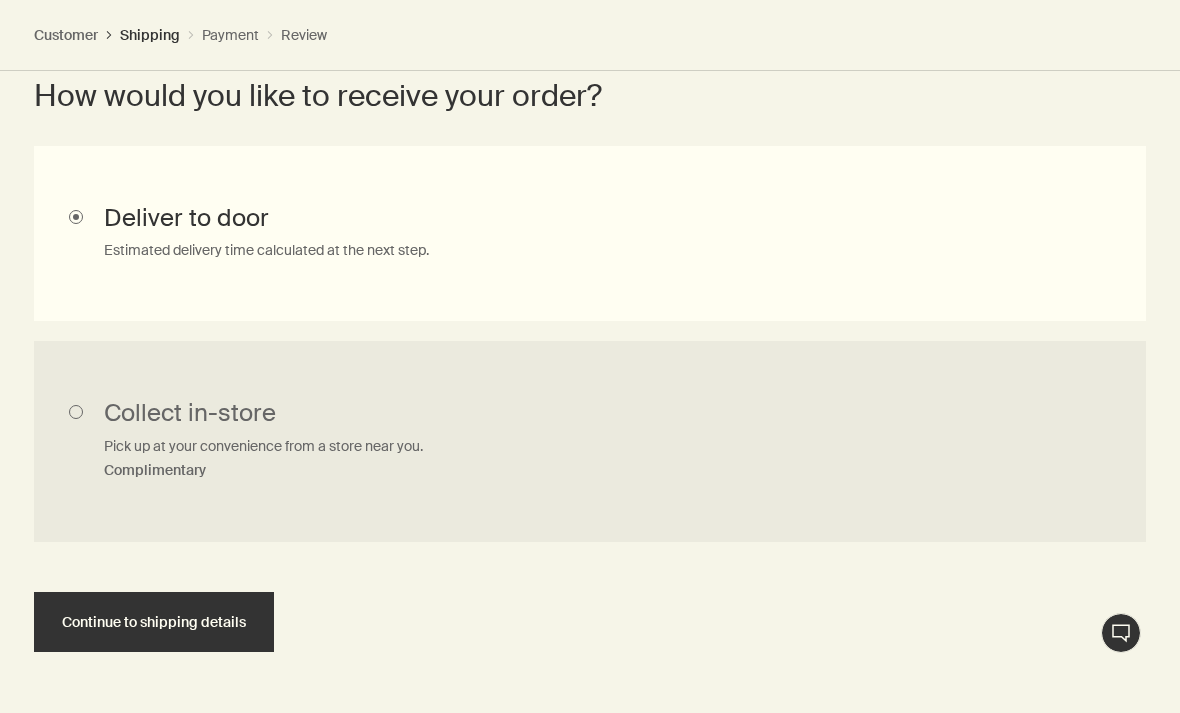 scroll, scrollTop: 1064, scrollLeft: 0, axis: vertical 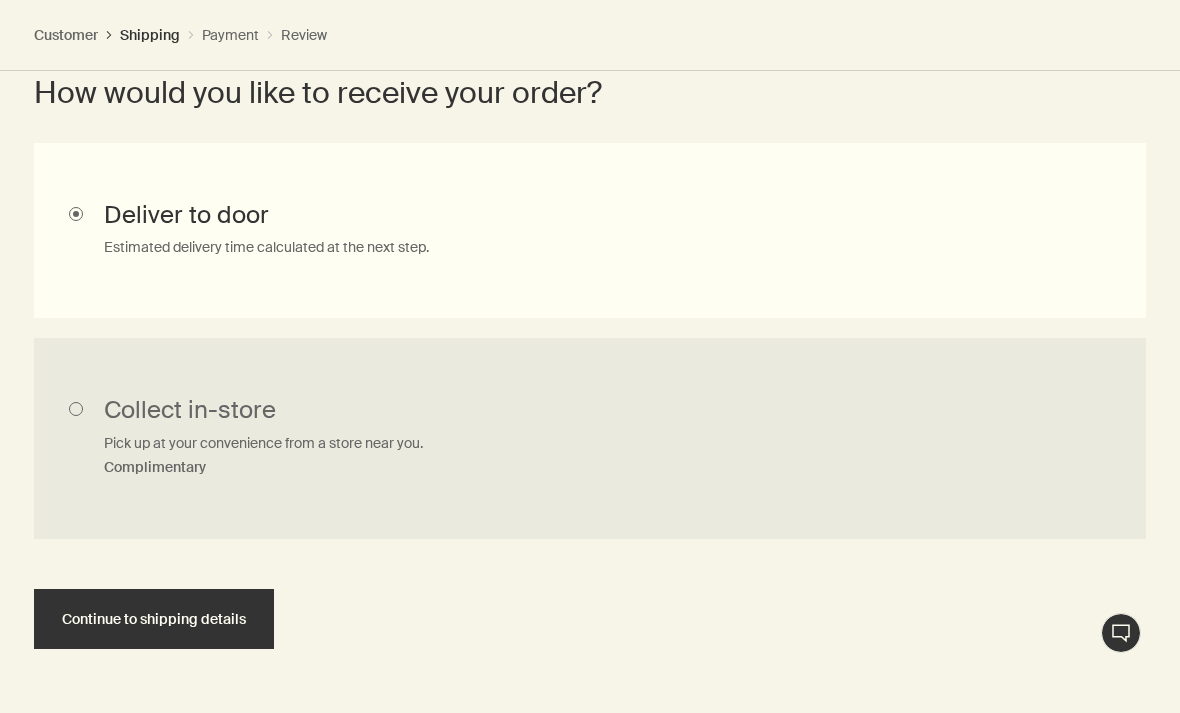 click on "Continue to shipping details" at bounding box center (154, 619) 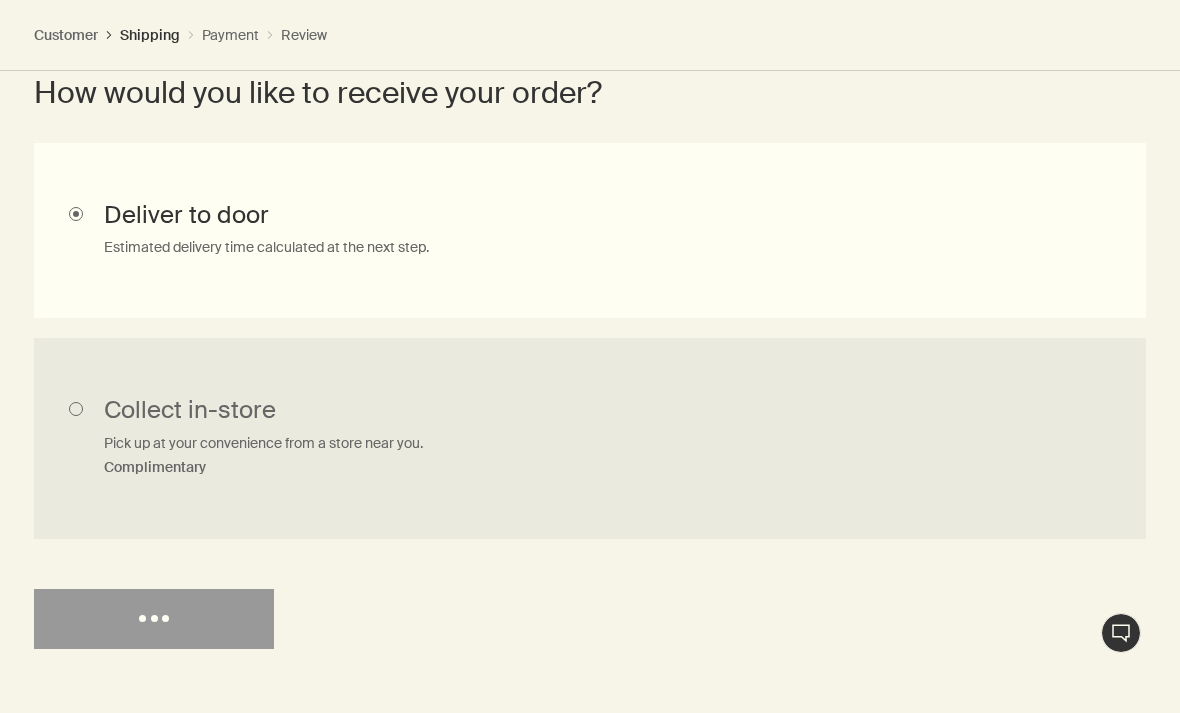 select on "GB" 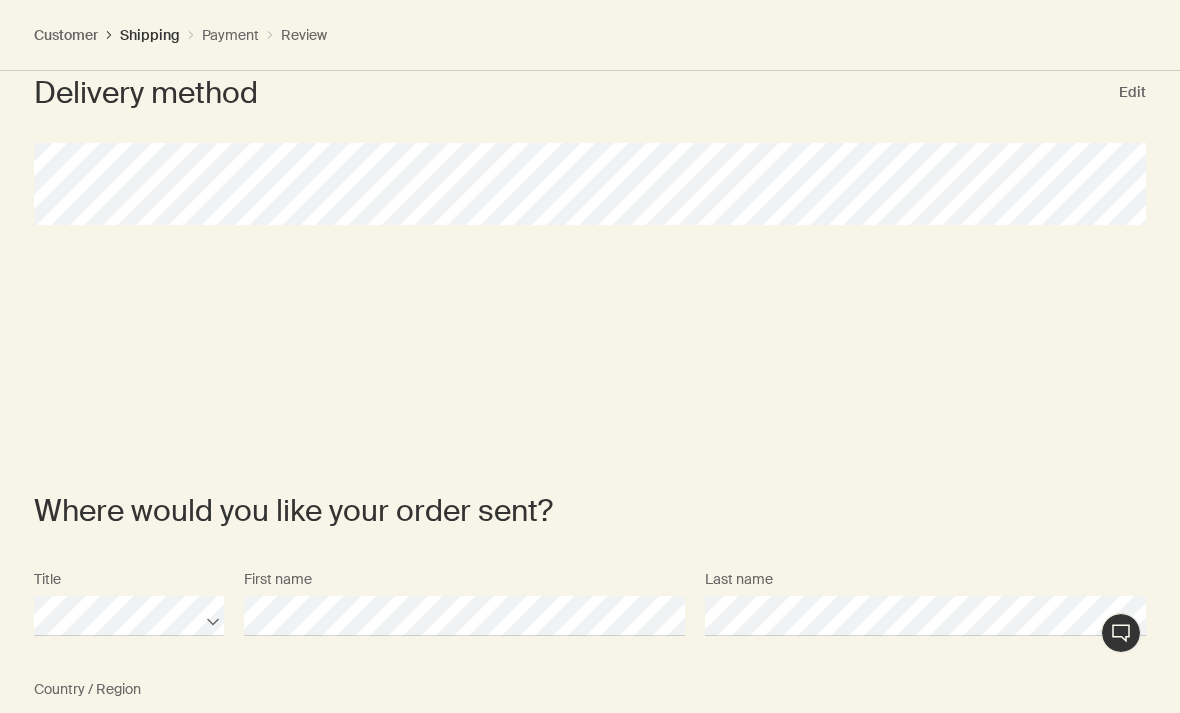 scroll, scrollTop: 0, scrollLeft: 0, axis: both 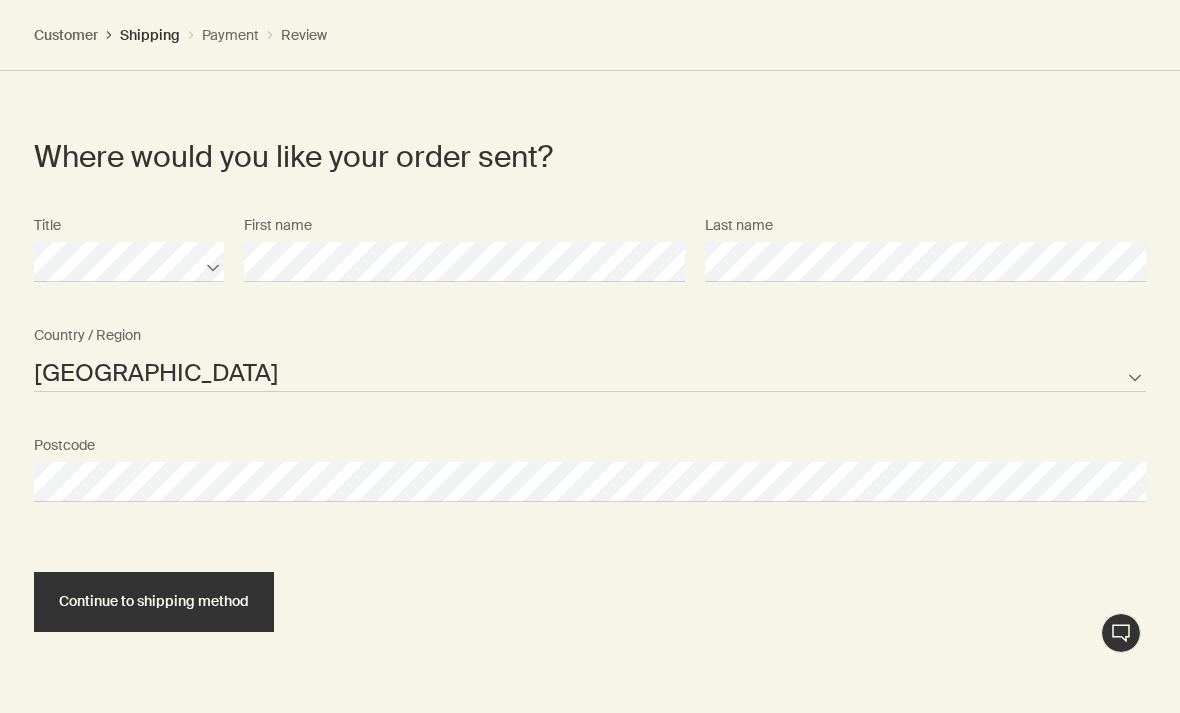 select on "GB" 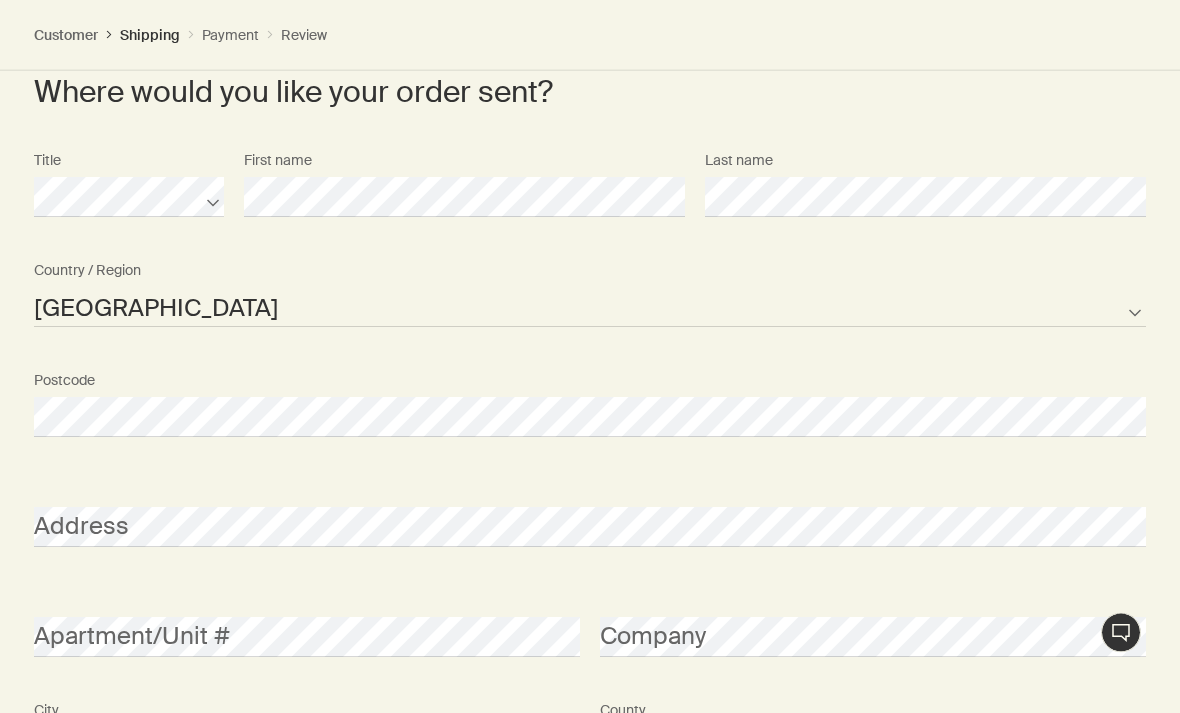 scroll, scrollTop: 1483, scrollLeft: 0, axis: vertical 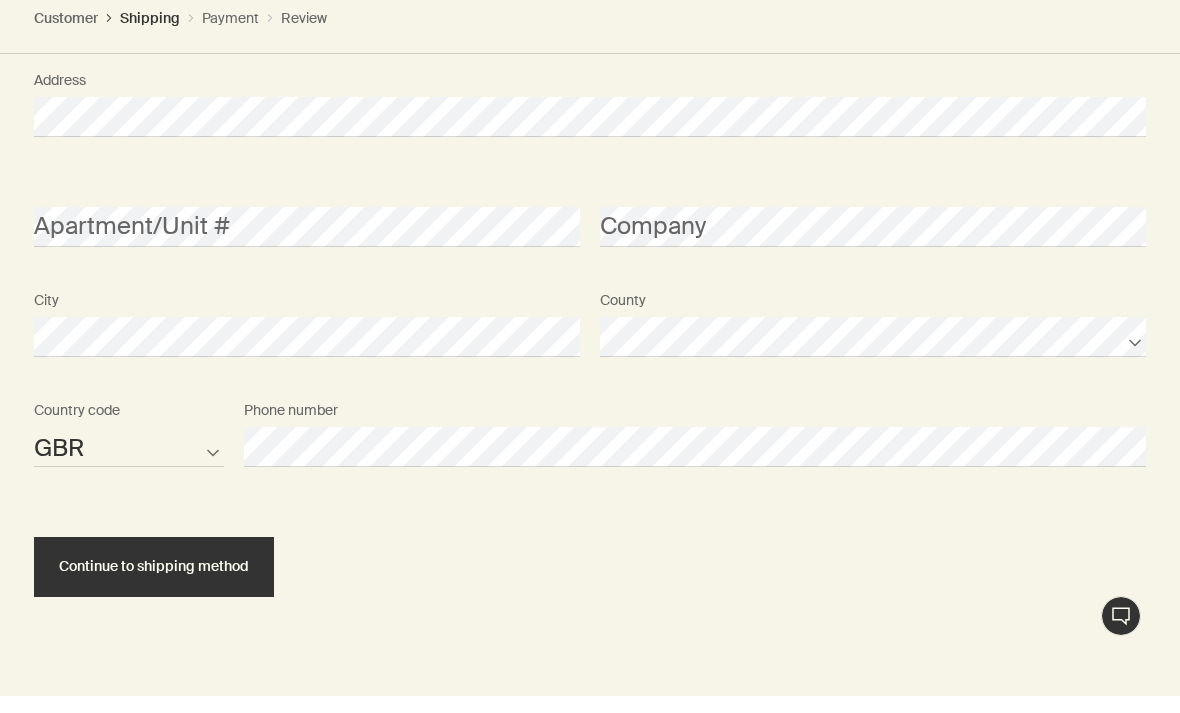 click on "Continue to shipping method" at bounding box center [154, 584] 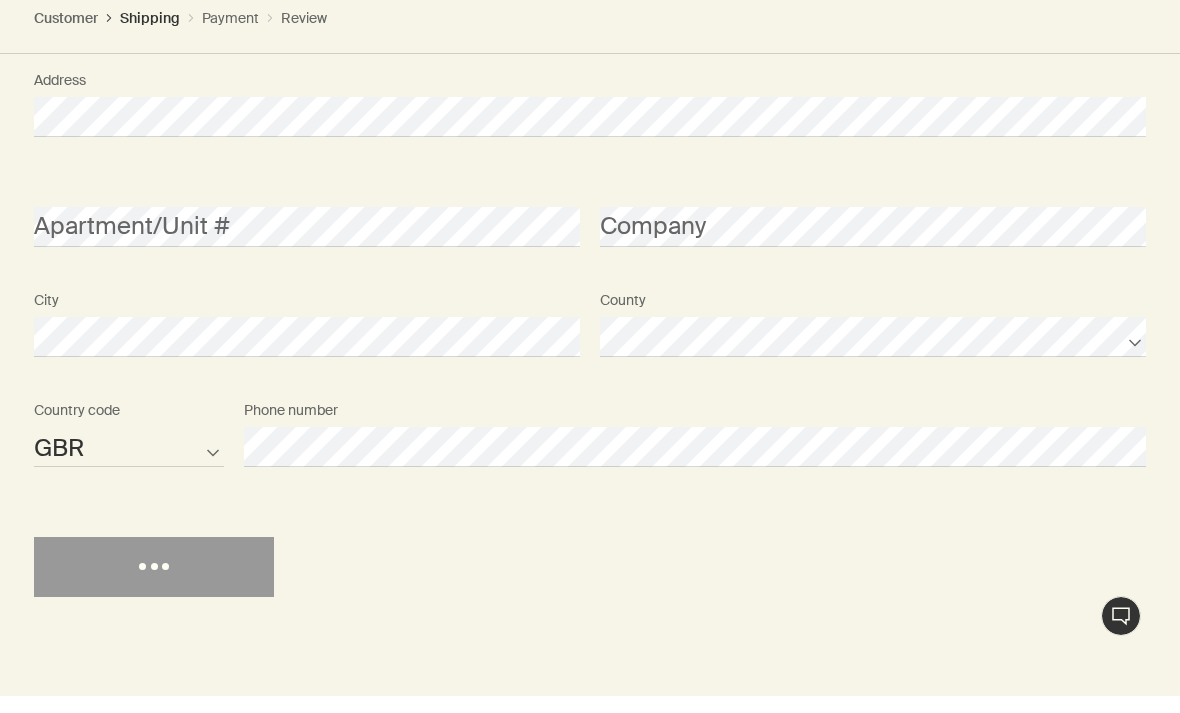 scroll, scrollTop: 1841, scrollLeft: 0, axis: vertical 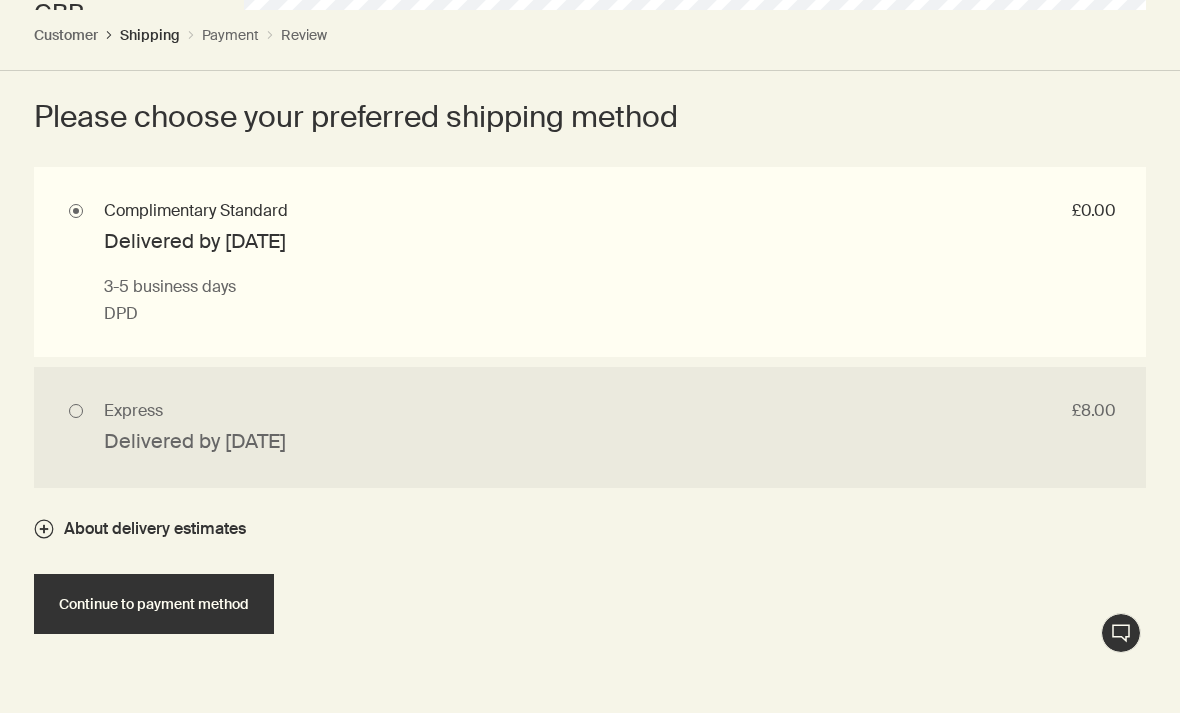click on "Express £8.00 Delivered by Tue 15 Jul Next business day if ordered before 12pm DPD" at bounding box center [590, 427] 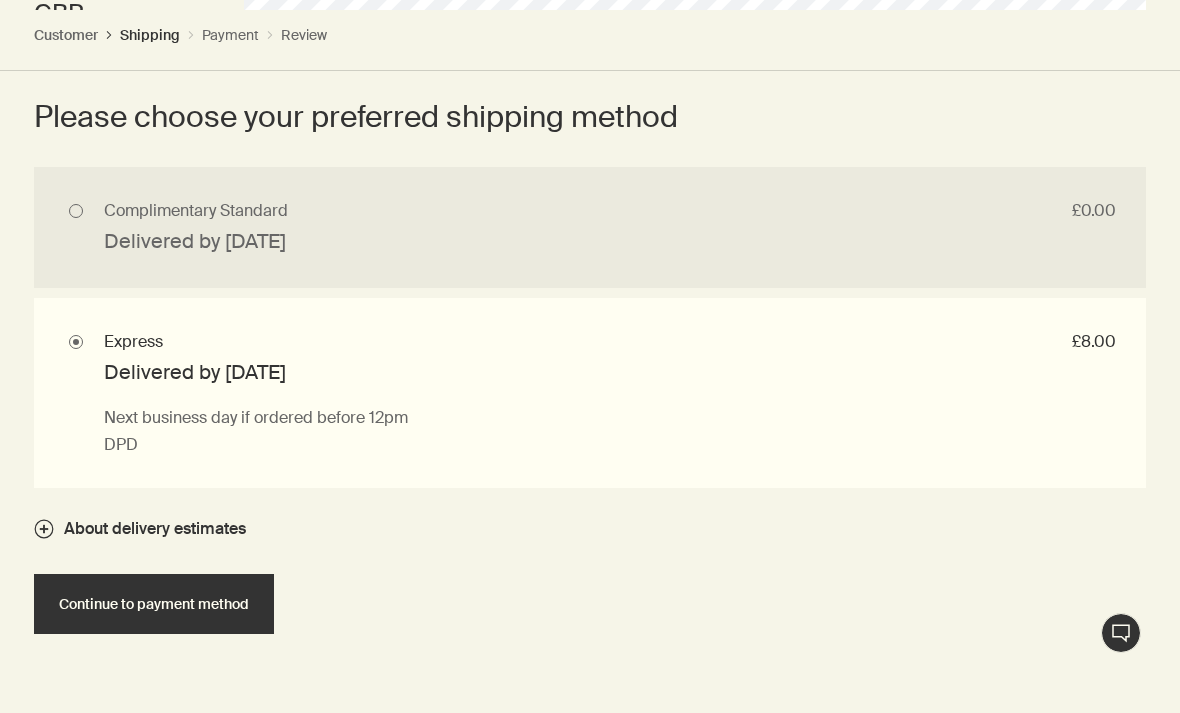 click on "Continue to payment method" at bounding box center (154, 604) 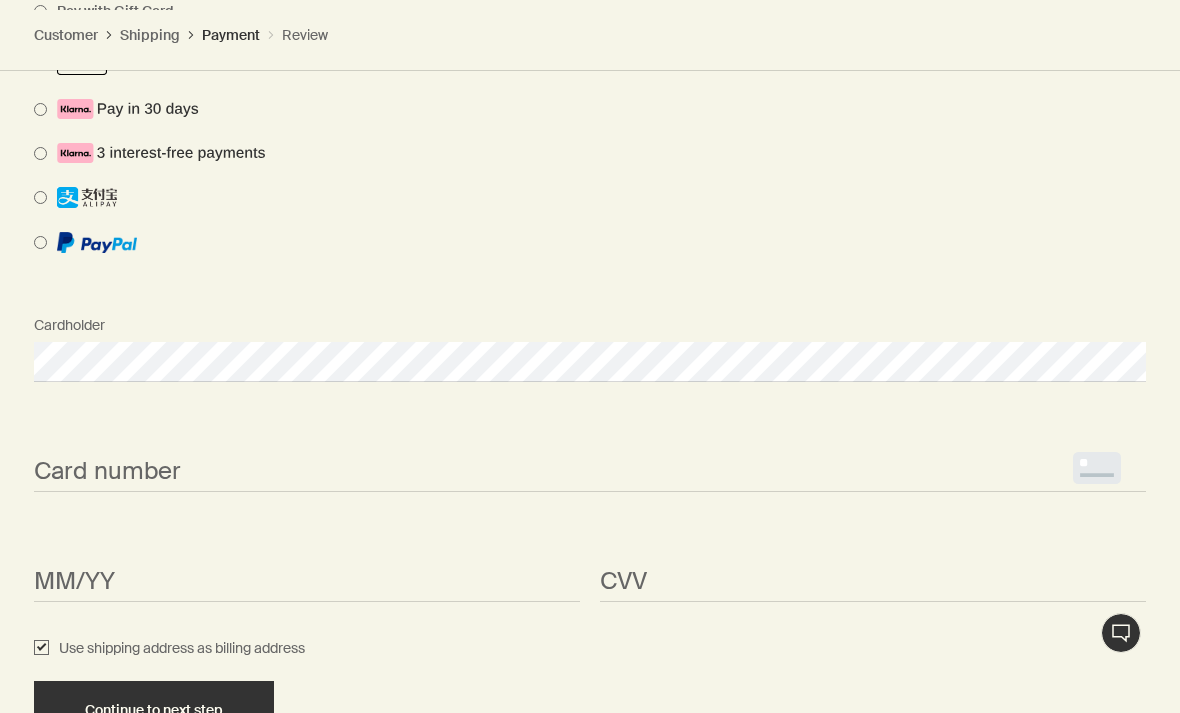 scroll, scrollTop: 2262, scrollLeft: 0, axis: vertical 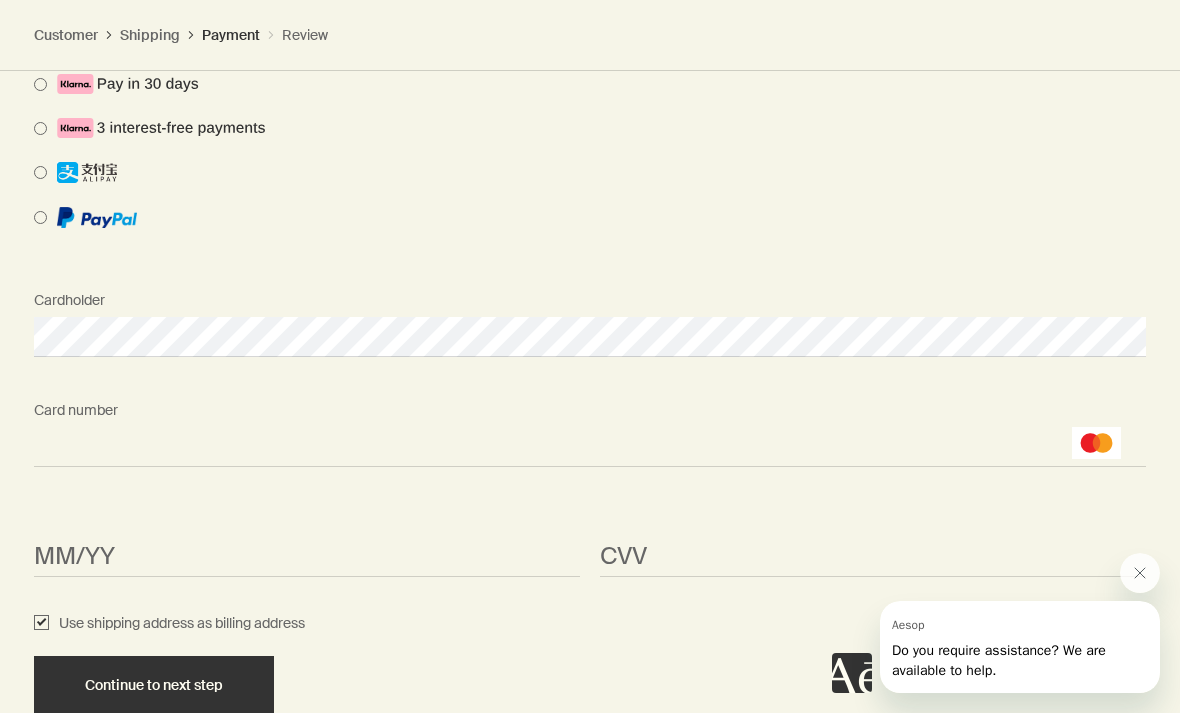 click on "MM/YY <p>Your browser does not support iframes.</p>" at bounding box center (307, 539) 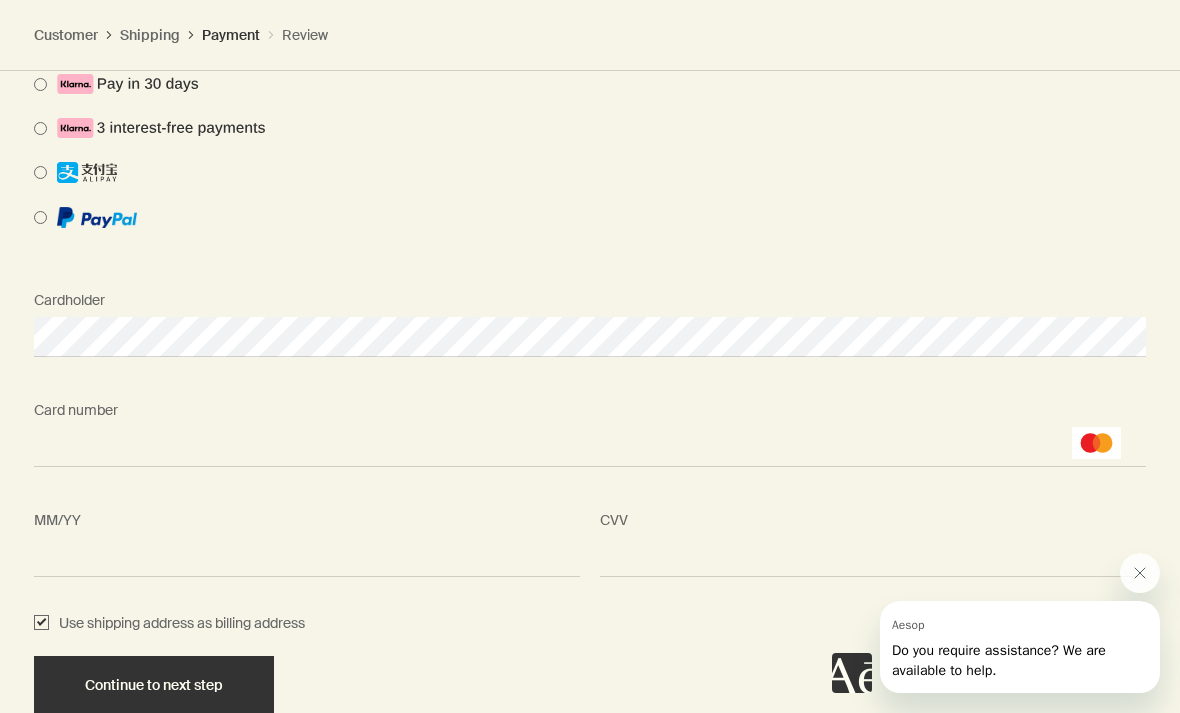 scroll, scrollTop: 2347, scrollLeft: 0, axis: vertical 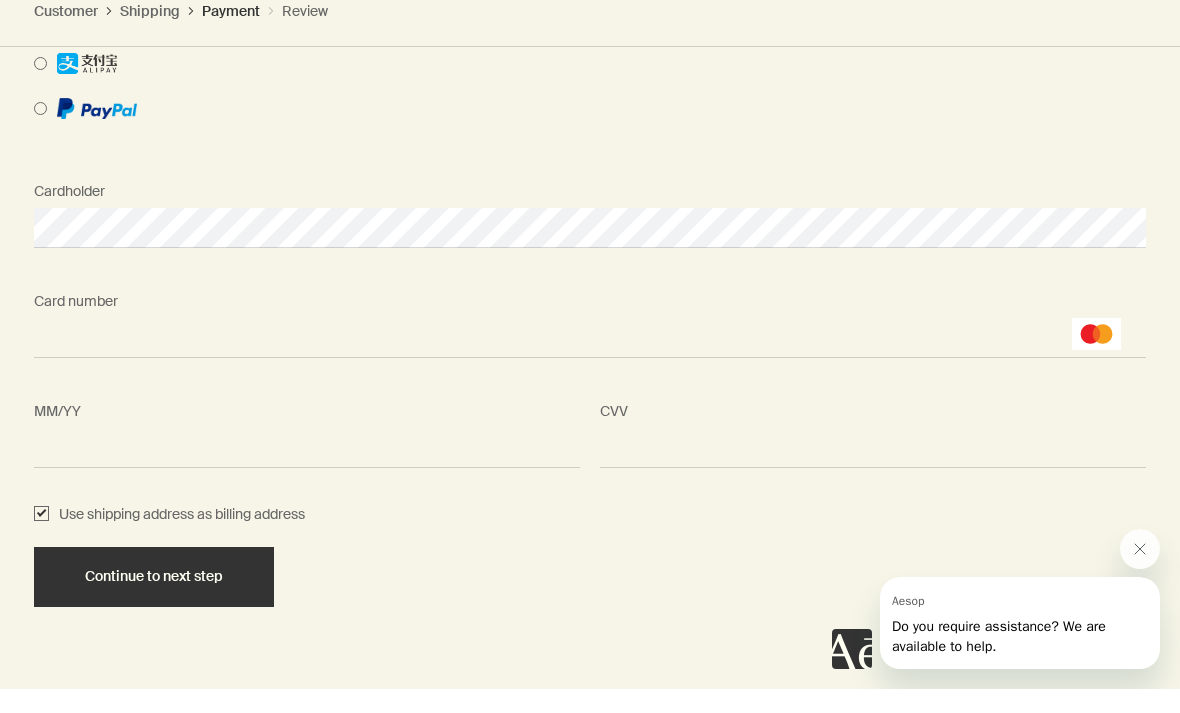 click on "Continue to next step" at bounding box center [154, 601] 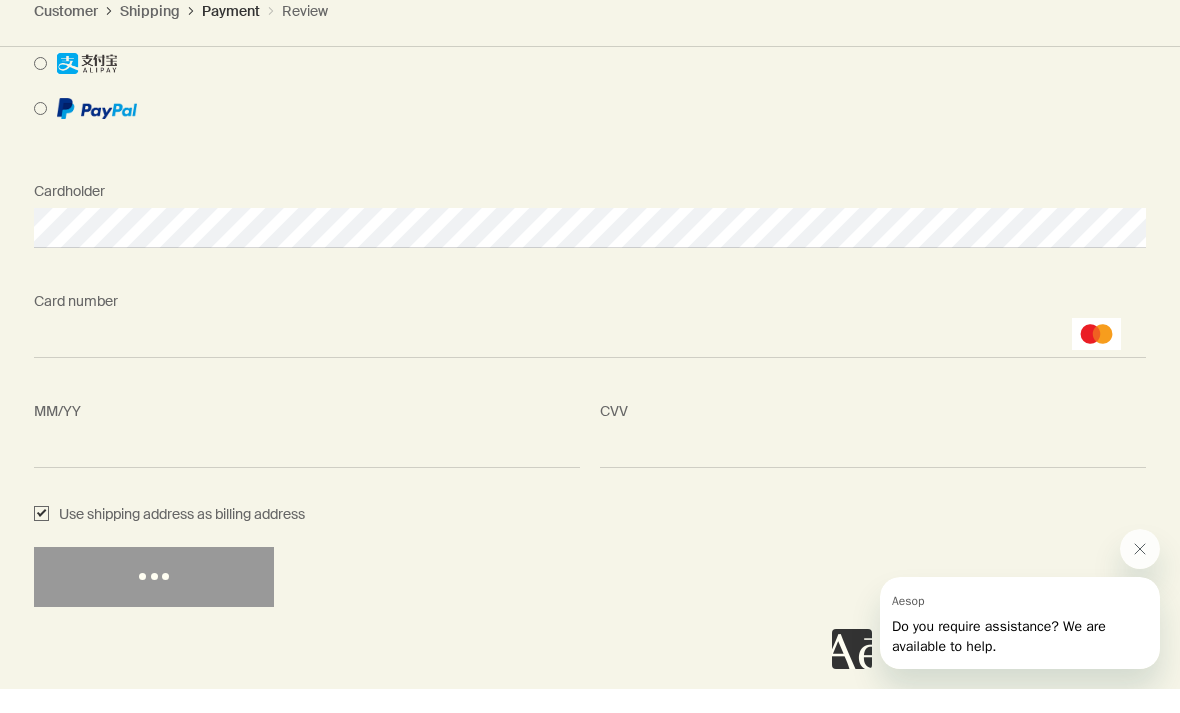 scroll, scrollTop: 2326, scrollLeft: 0, axis: vertical 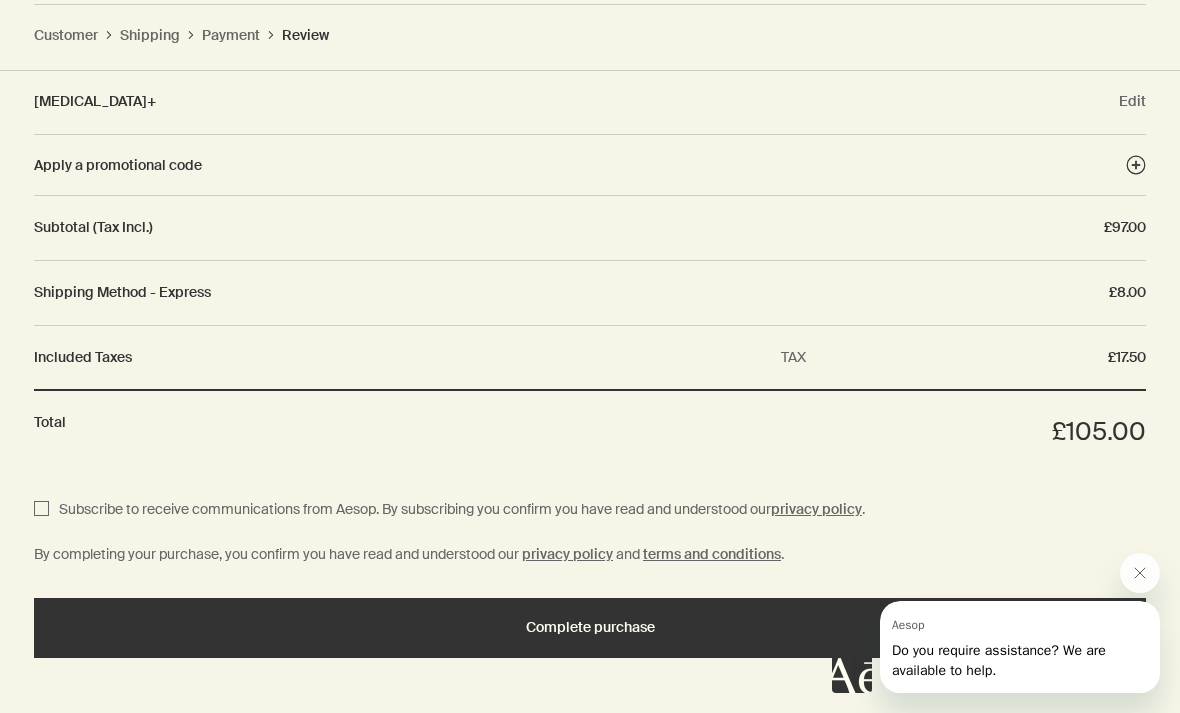 click on "Complete purchase" at bounding box center (590, 627) 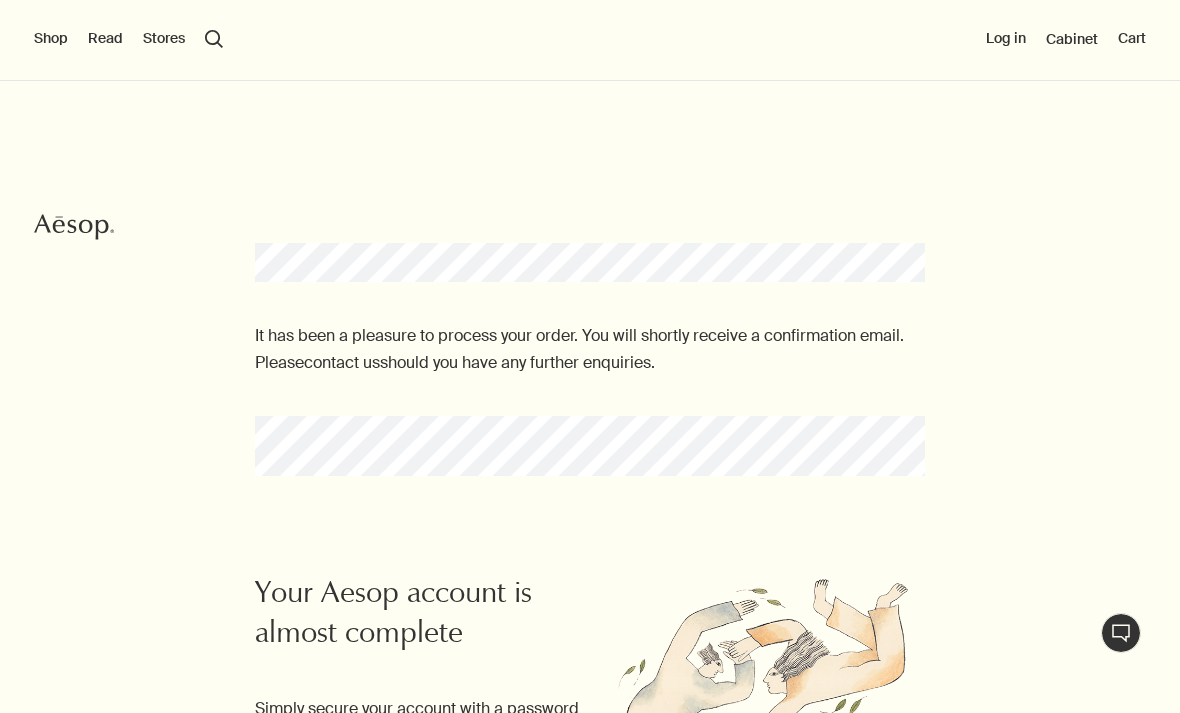 scroll, scrollTop: 585, scrollLeft: 0, axis: vertical 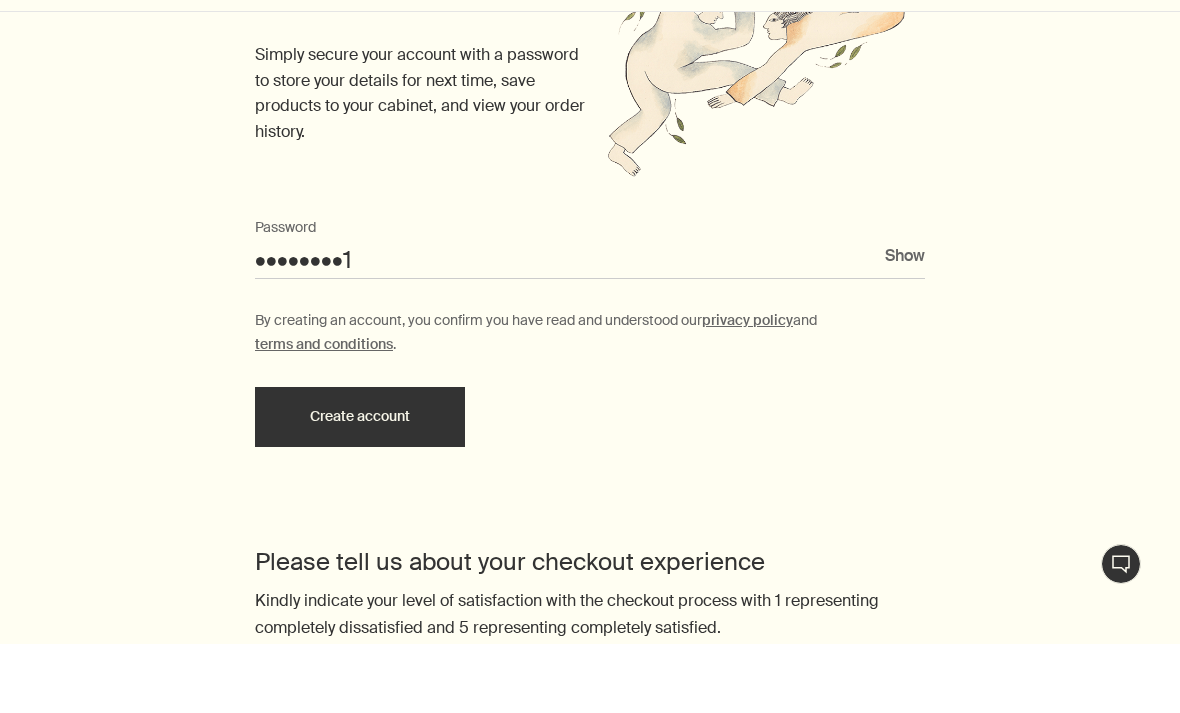 type on "•••••••••!" 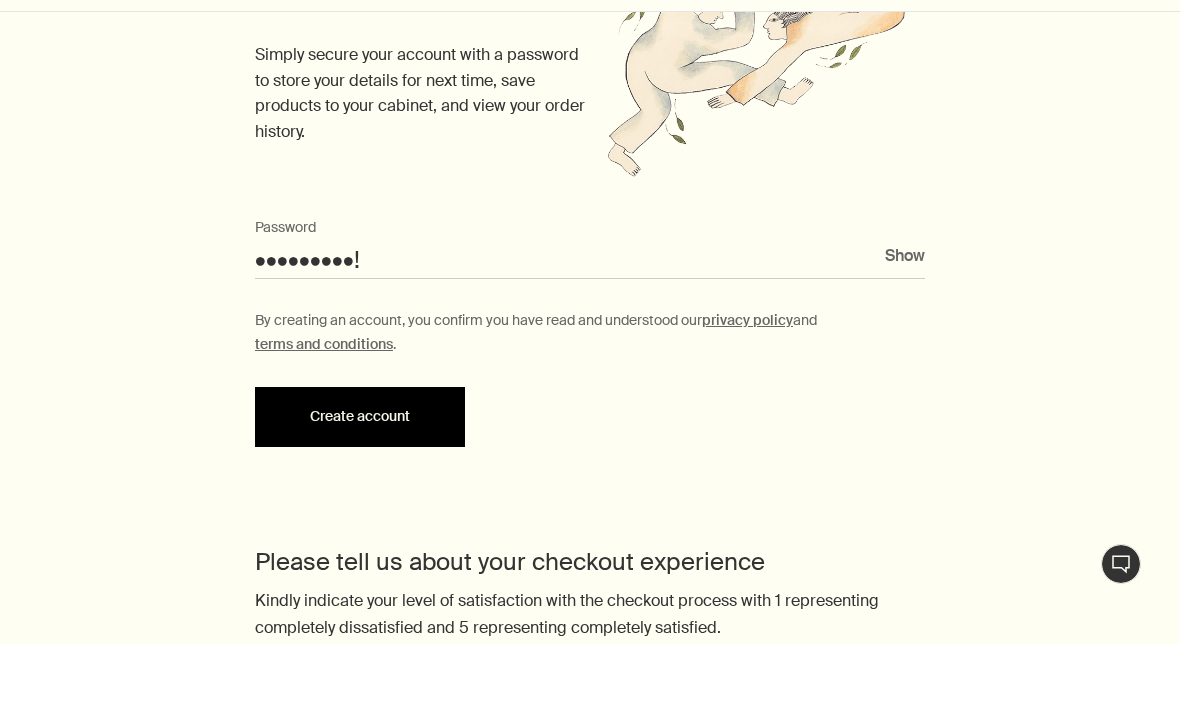click on "Create account" at bounding box center [360, 486] 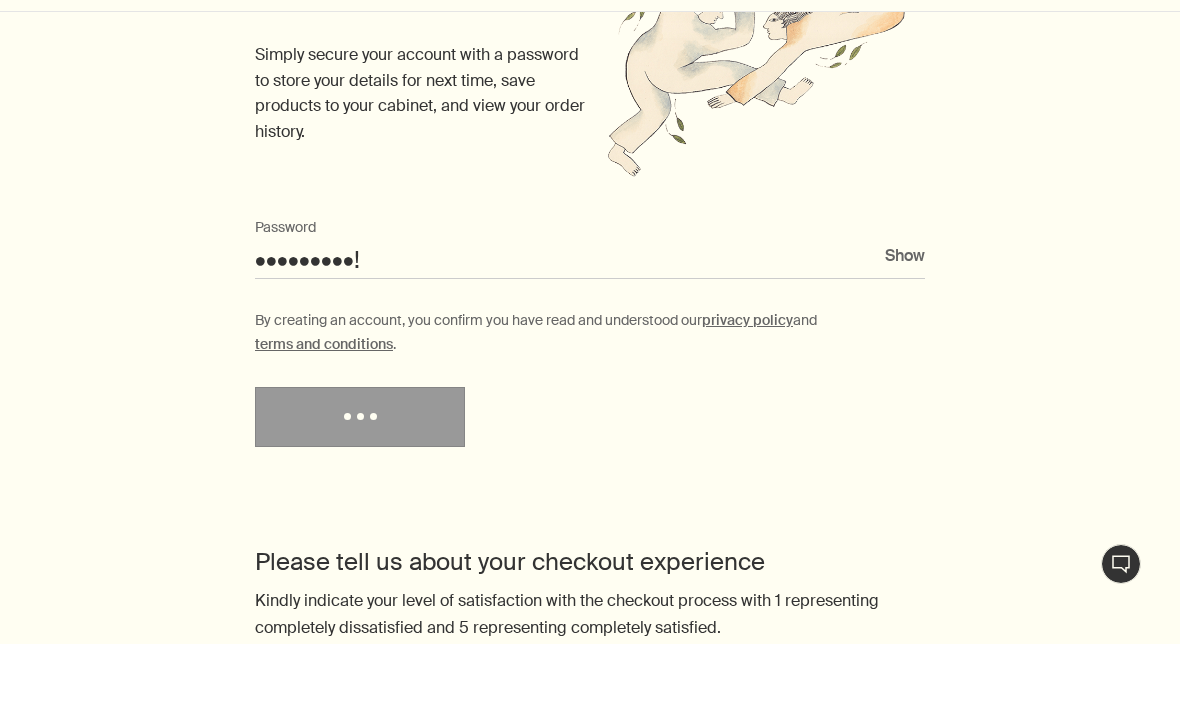 scroll, scrollTop: 585, scrollLeft: 0, axis: vertical 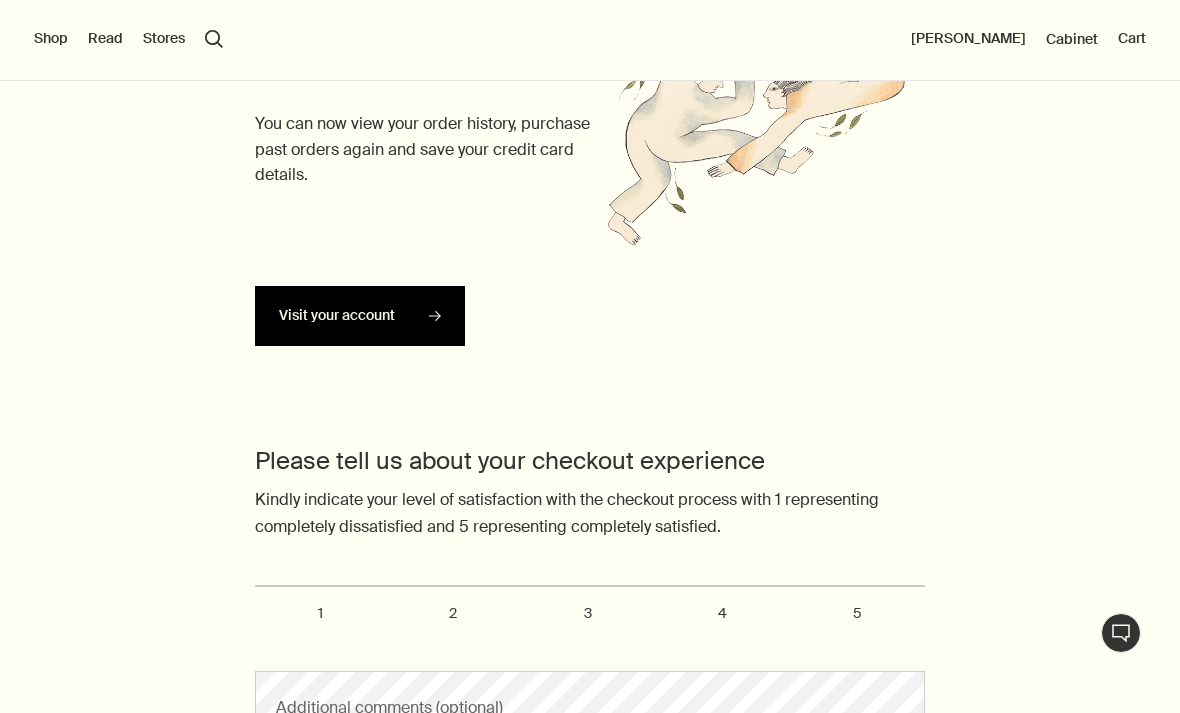 click on "Visit your account   rightArrow" at bounding box center (360, 316) 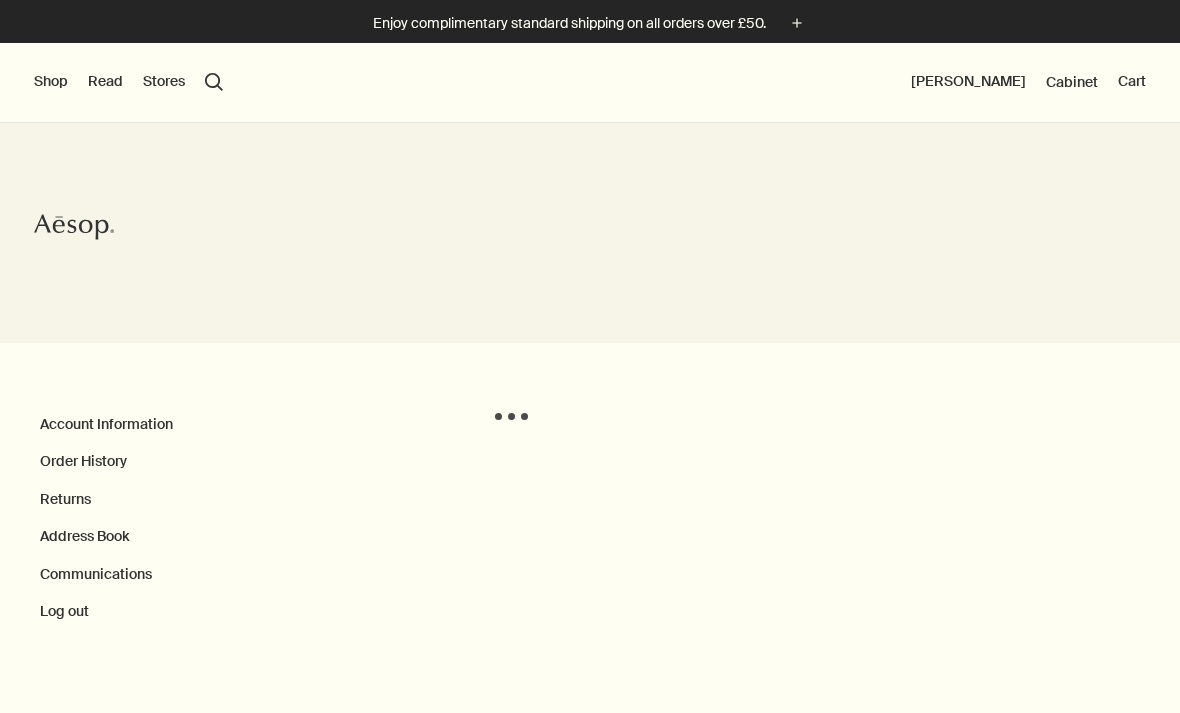 scroll, scrollTop: 0, scrollLeft: 0, axis: both 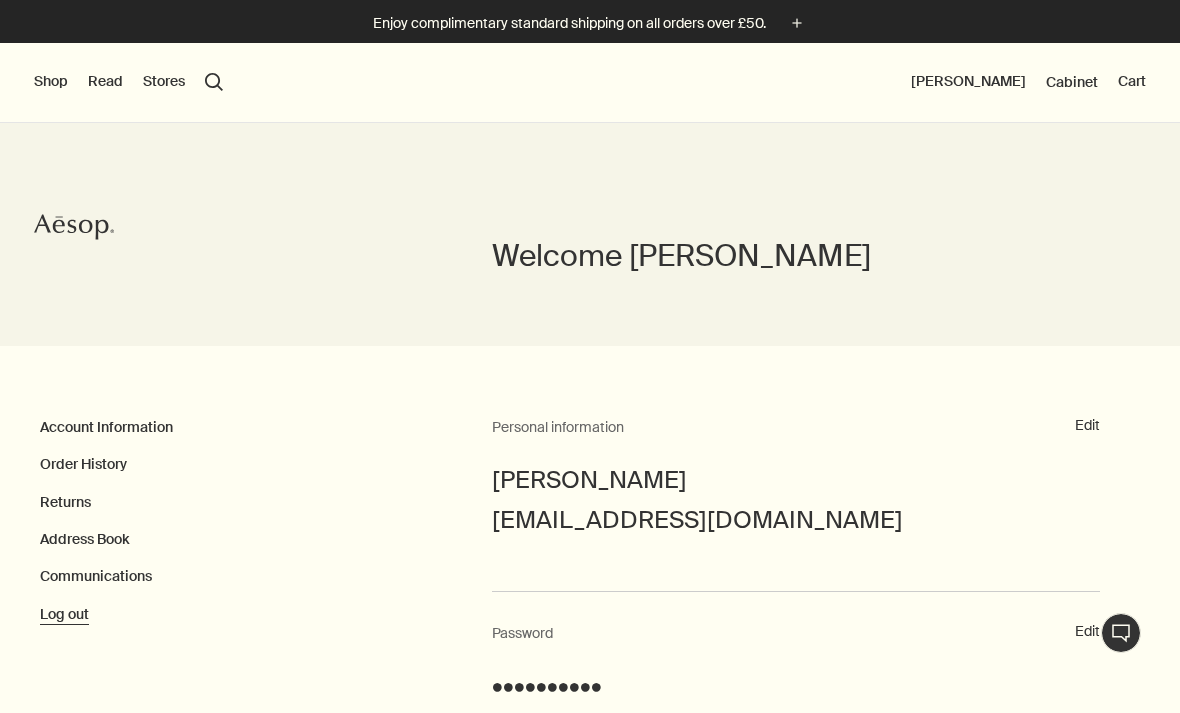 click on "Log out" at bounding box center (64, 615) 